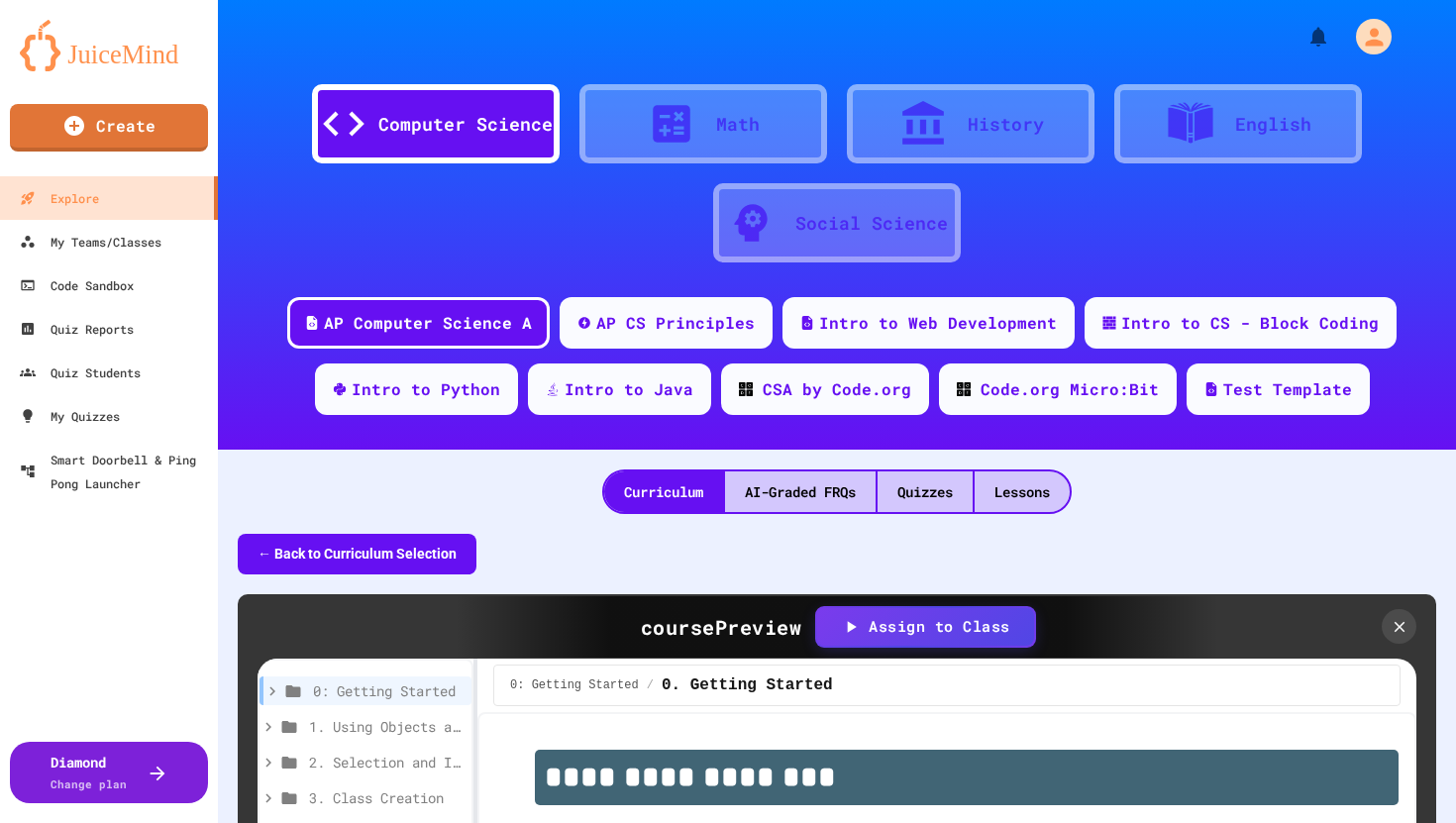 scroll, scrollTop: 0, scrollLeft: 0, axis: both 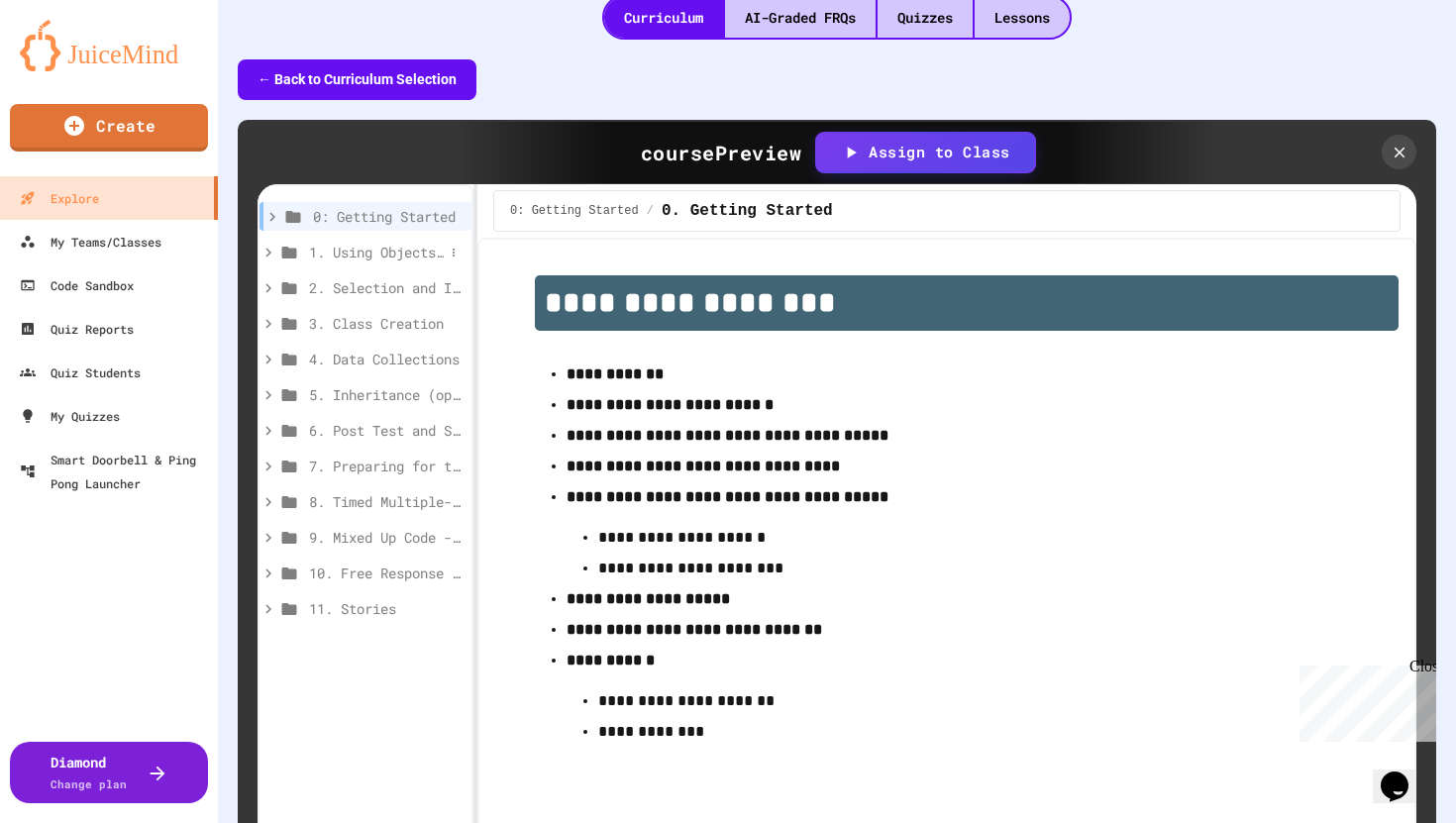 click on "1. Using Objects and Methods" at bounding box center [376, 252] 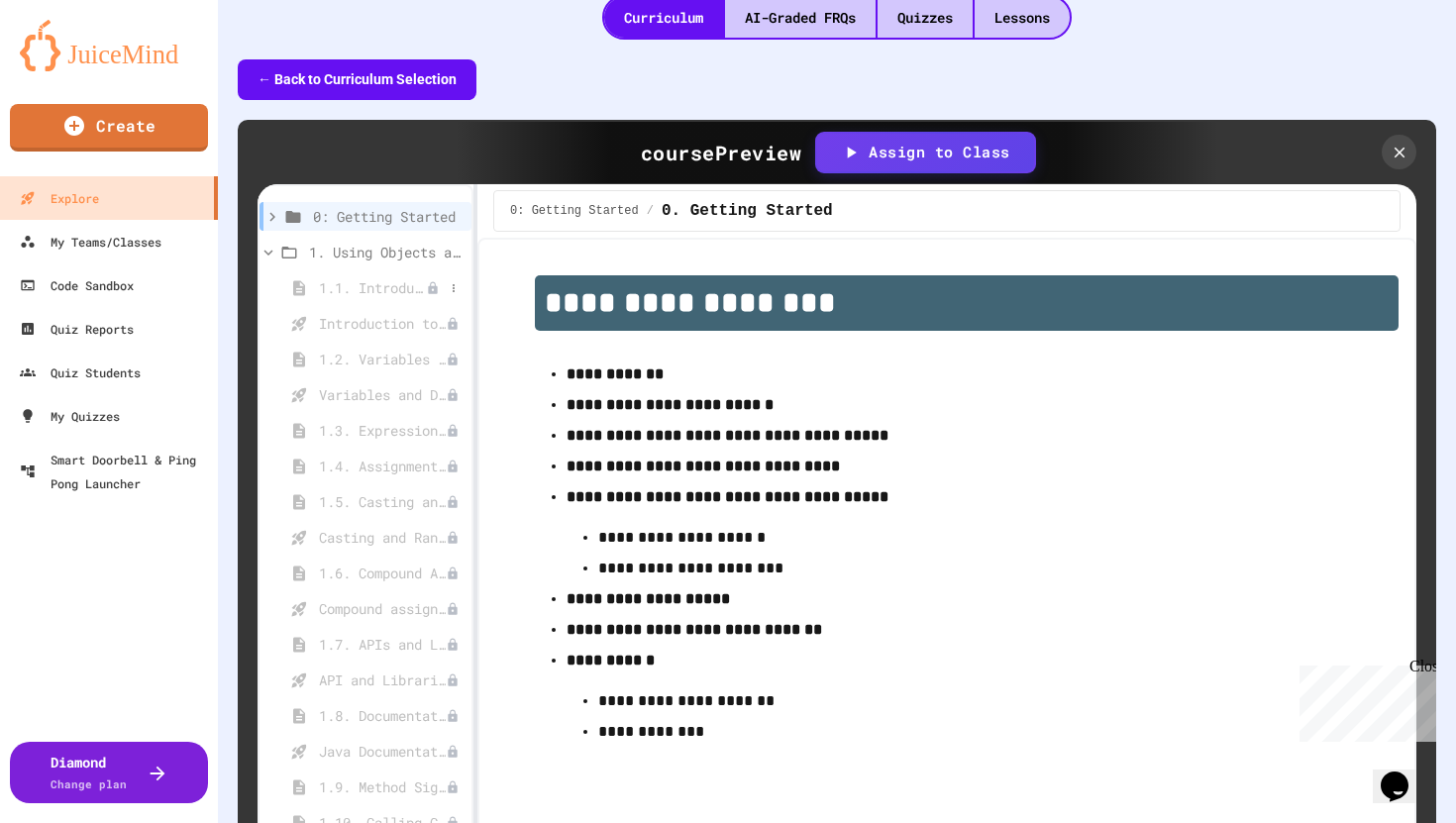 click on "1.1. Introduction to Algorithms, Programming, and Compilers" at bounding box center [365, 287] 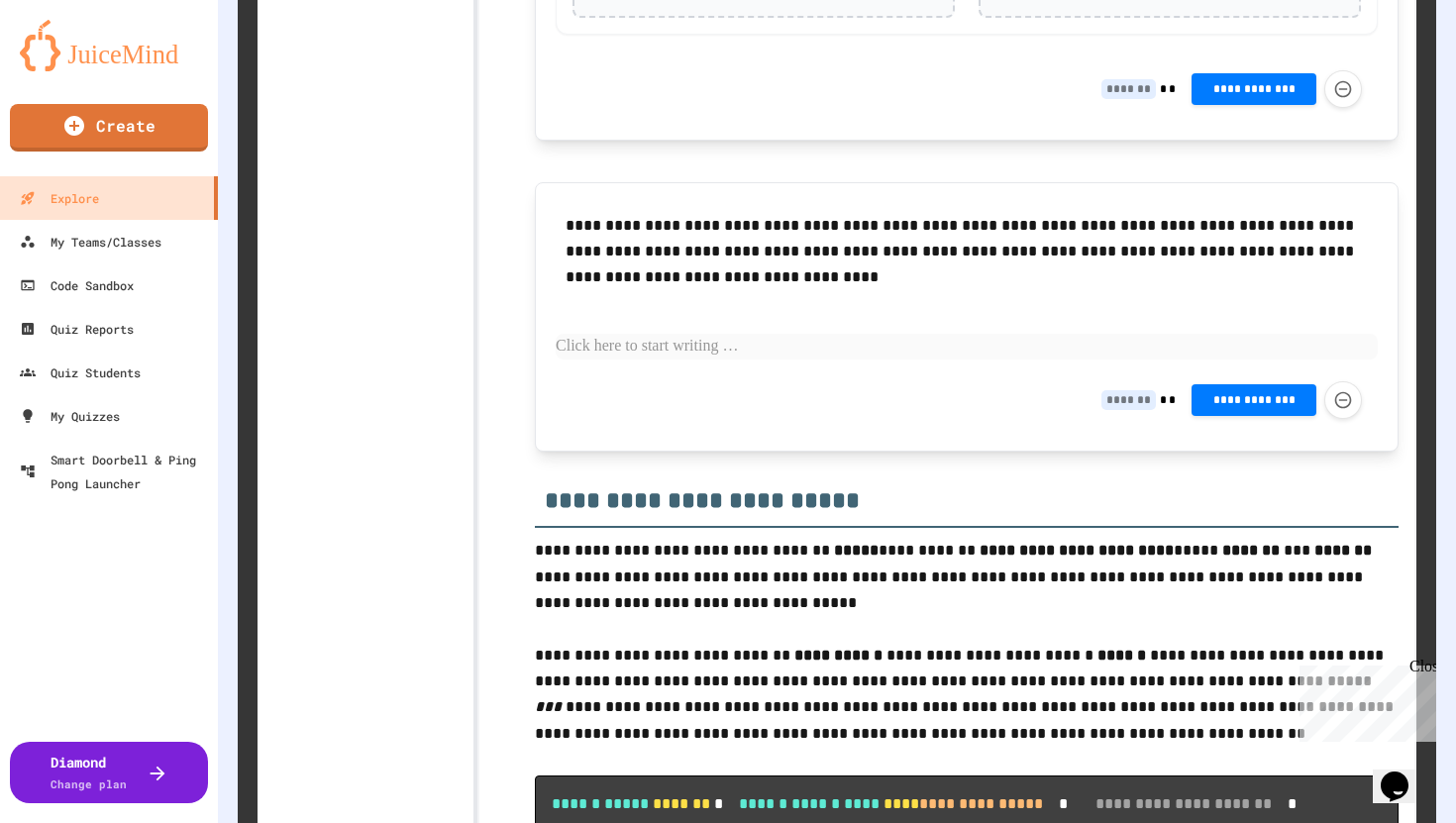 scroll, scrollTop: 2106, scrollLeft: 0, axis: vertical 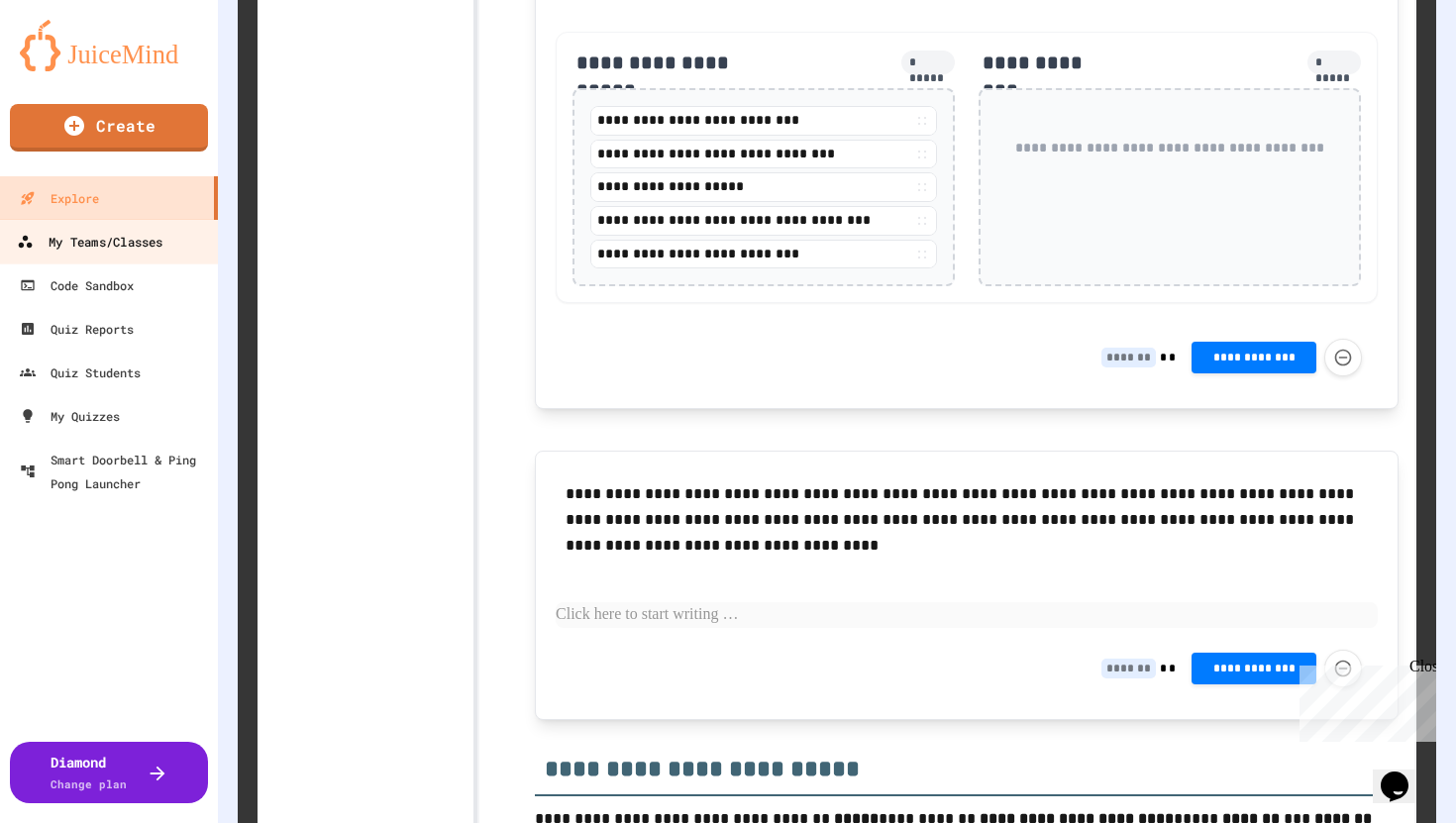 click on "My Teams/Classes" at bounding box center (109, 241) 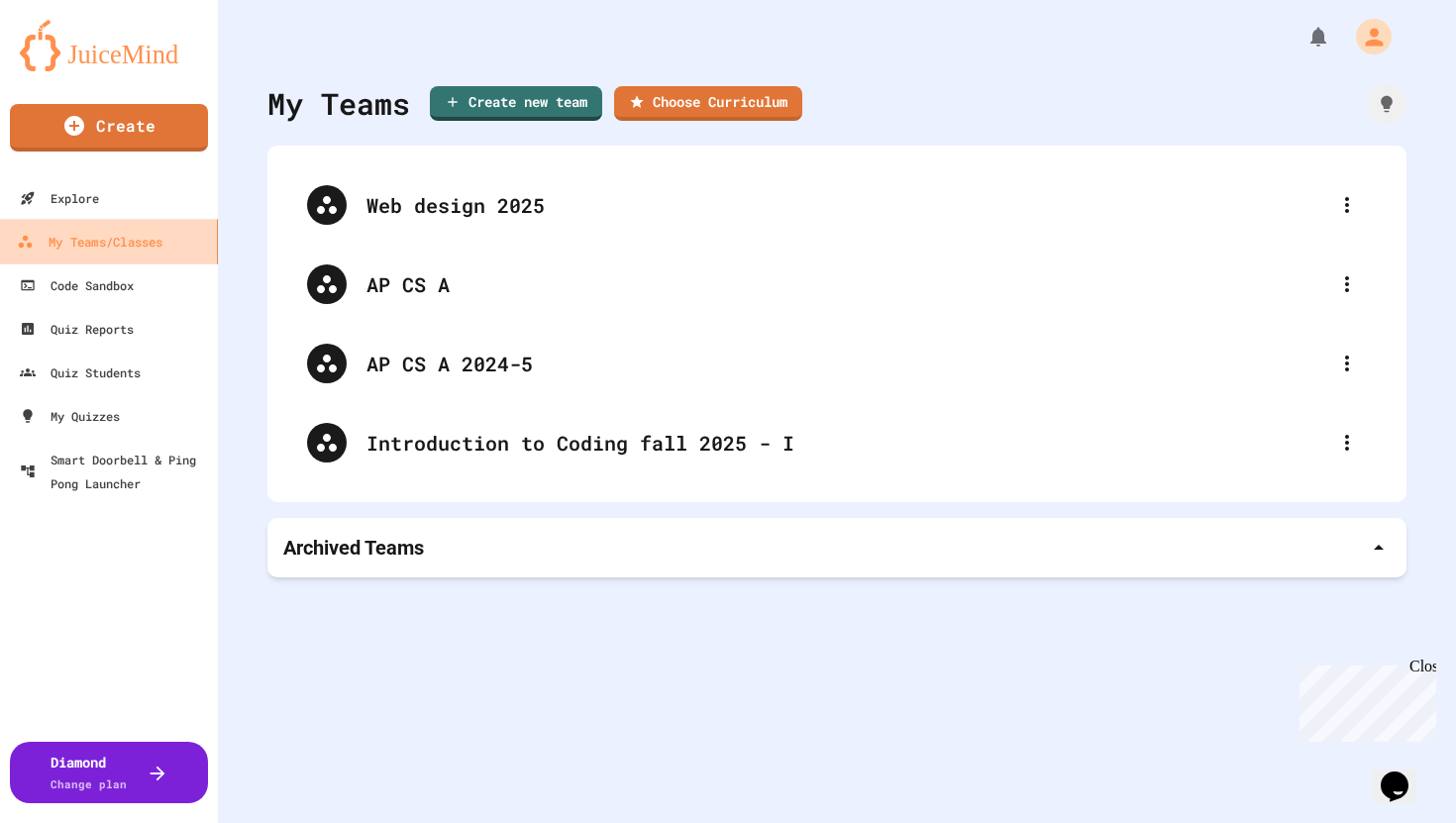 scroll, scrollTop: 0, scrollLeft: 0, axis: both 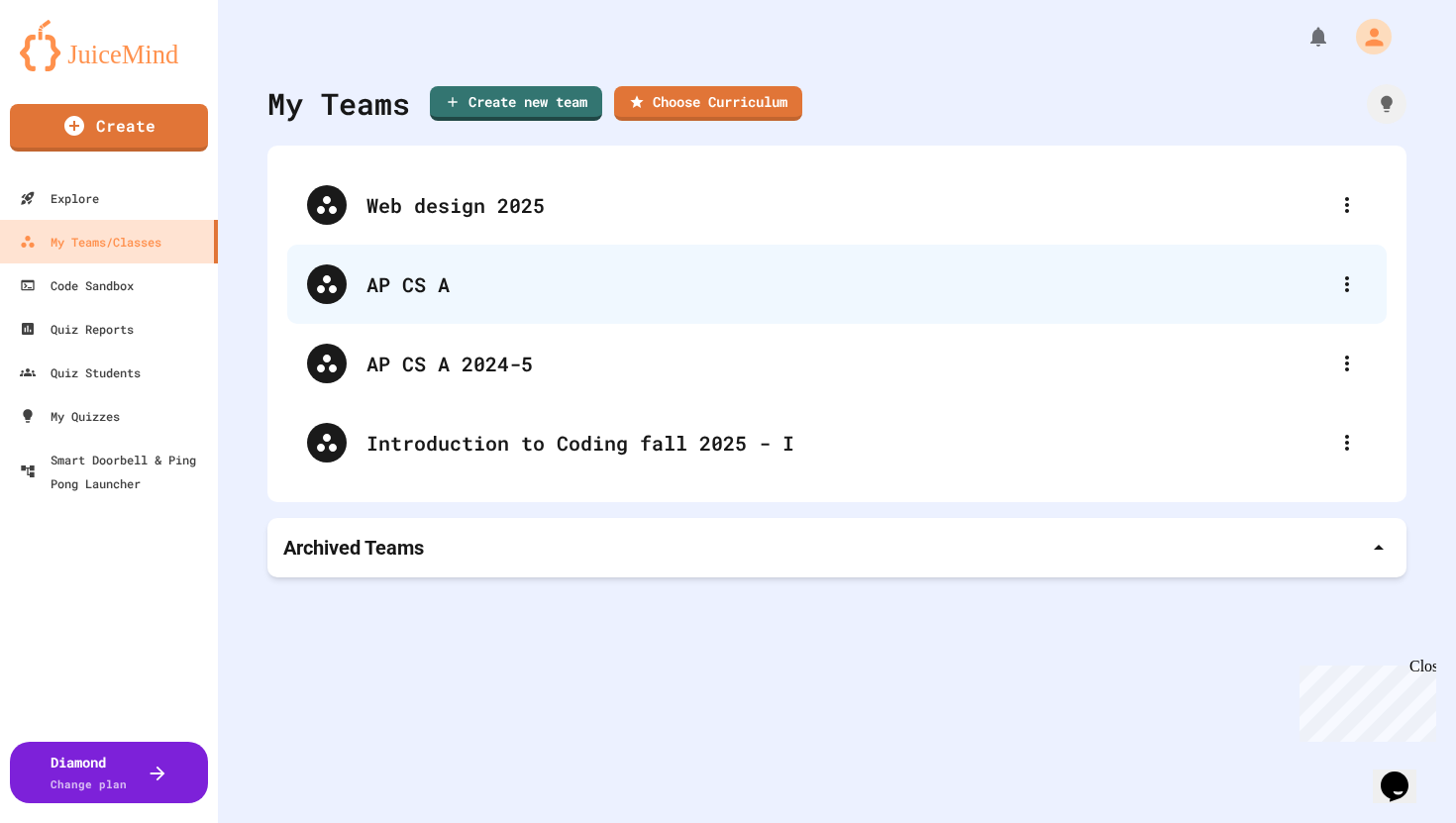 click on "AP CS A" at bounding box center [847, 284] 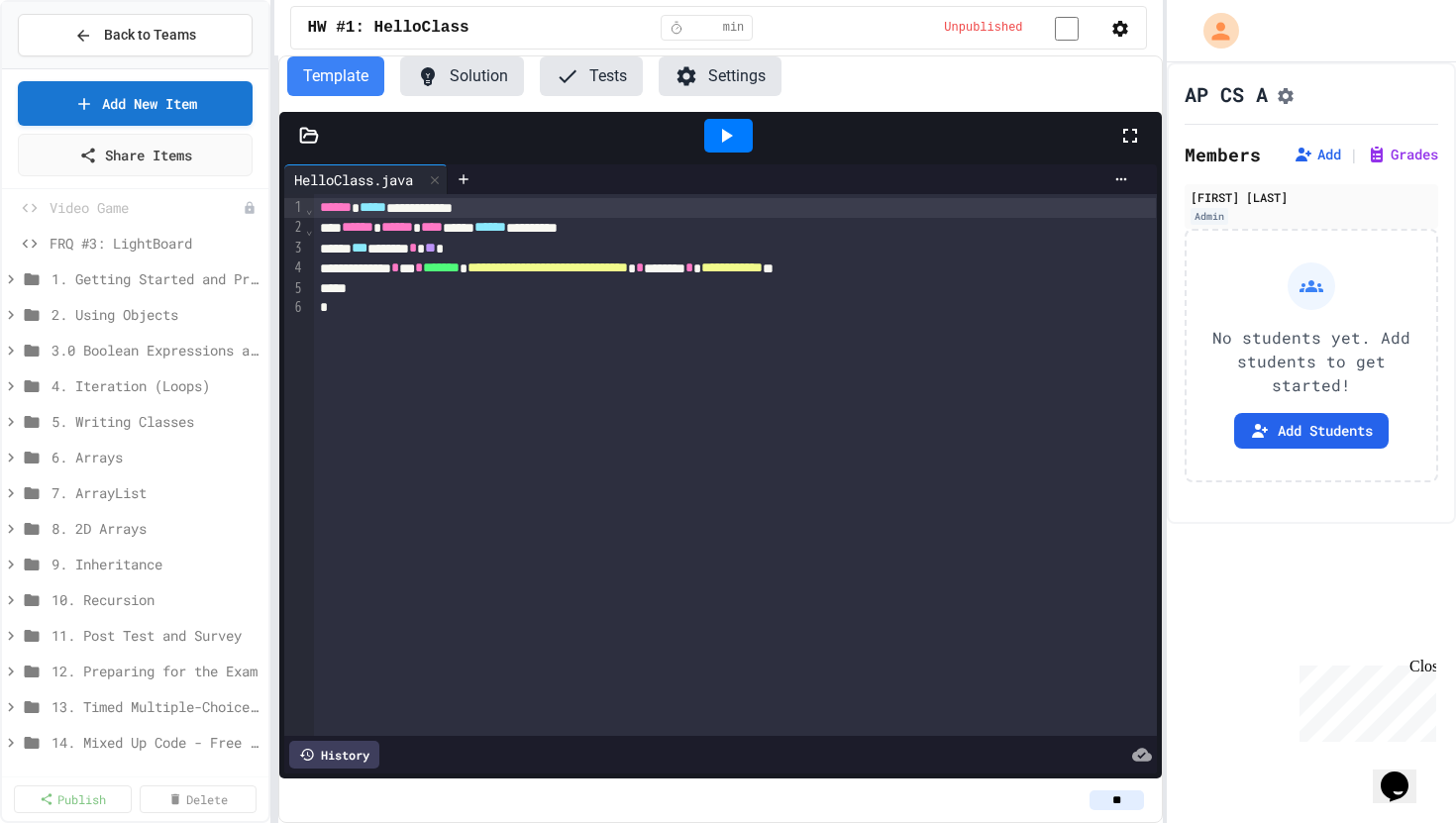 scroll, scrollTop: 0, scrollLeft: 0, axis: both 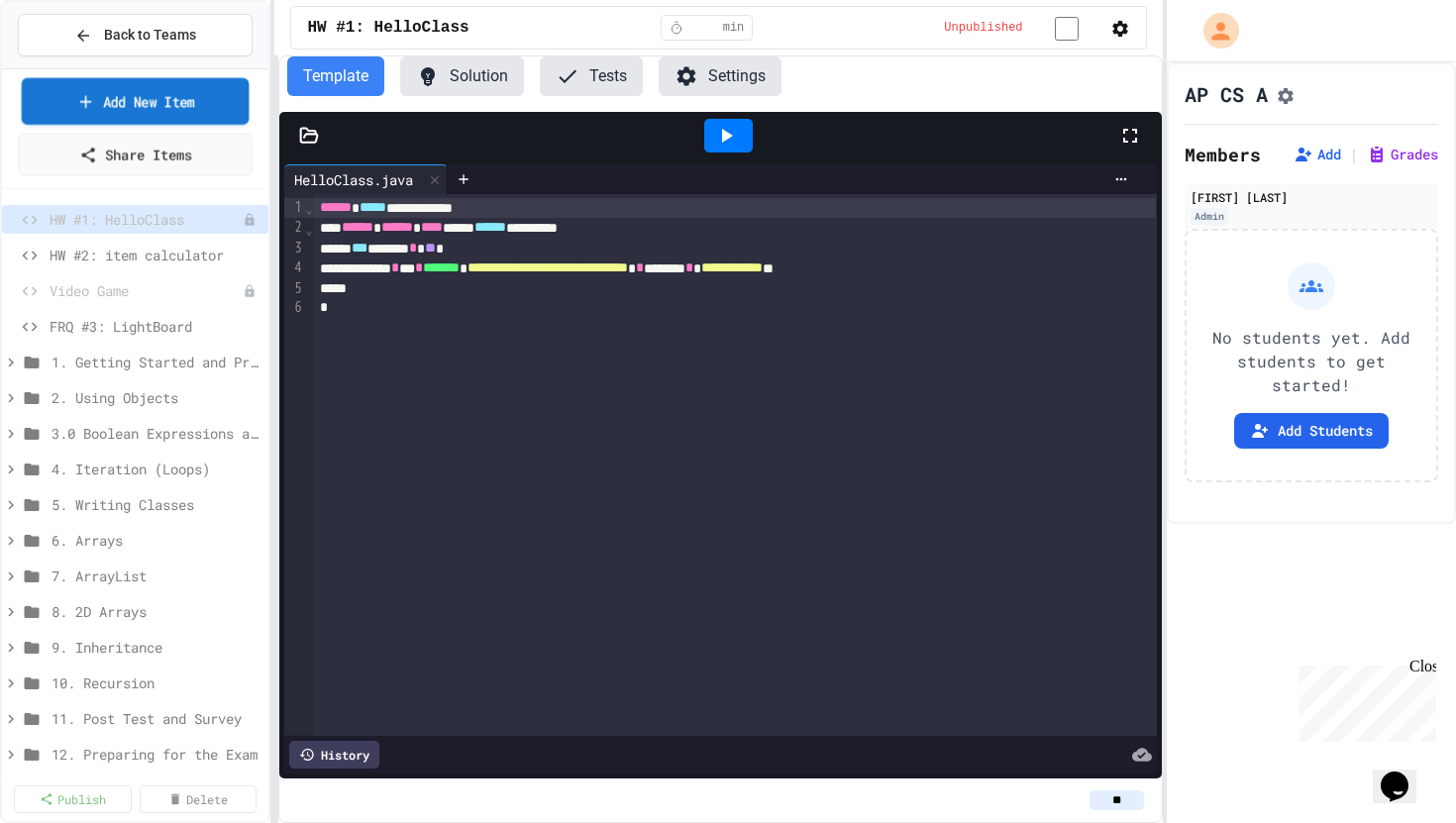 click on "Add New Item" at bounding box center (136, 101) 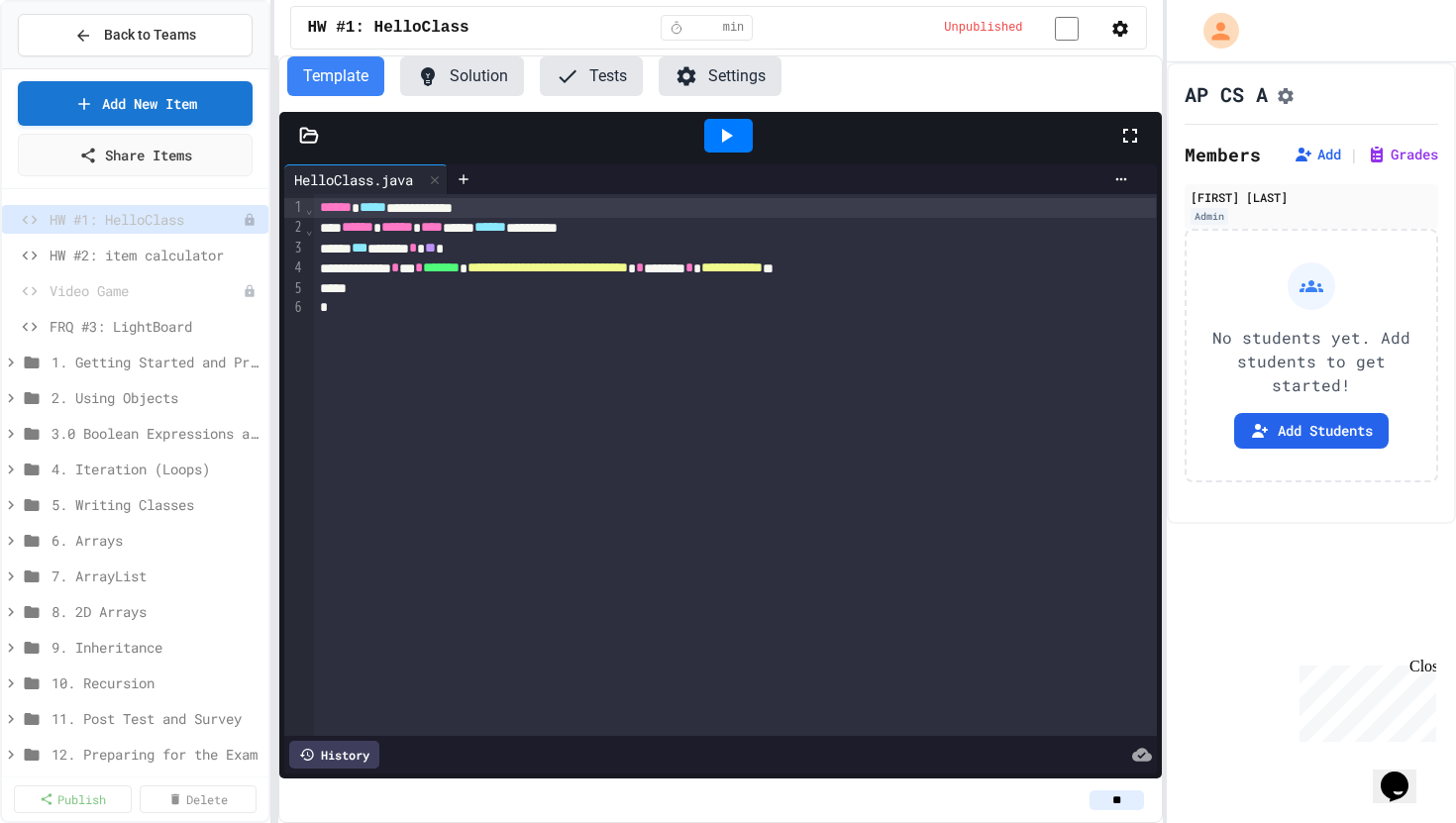 click on "Browse Premade Content" at bounding box center [728, 1129] 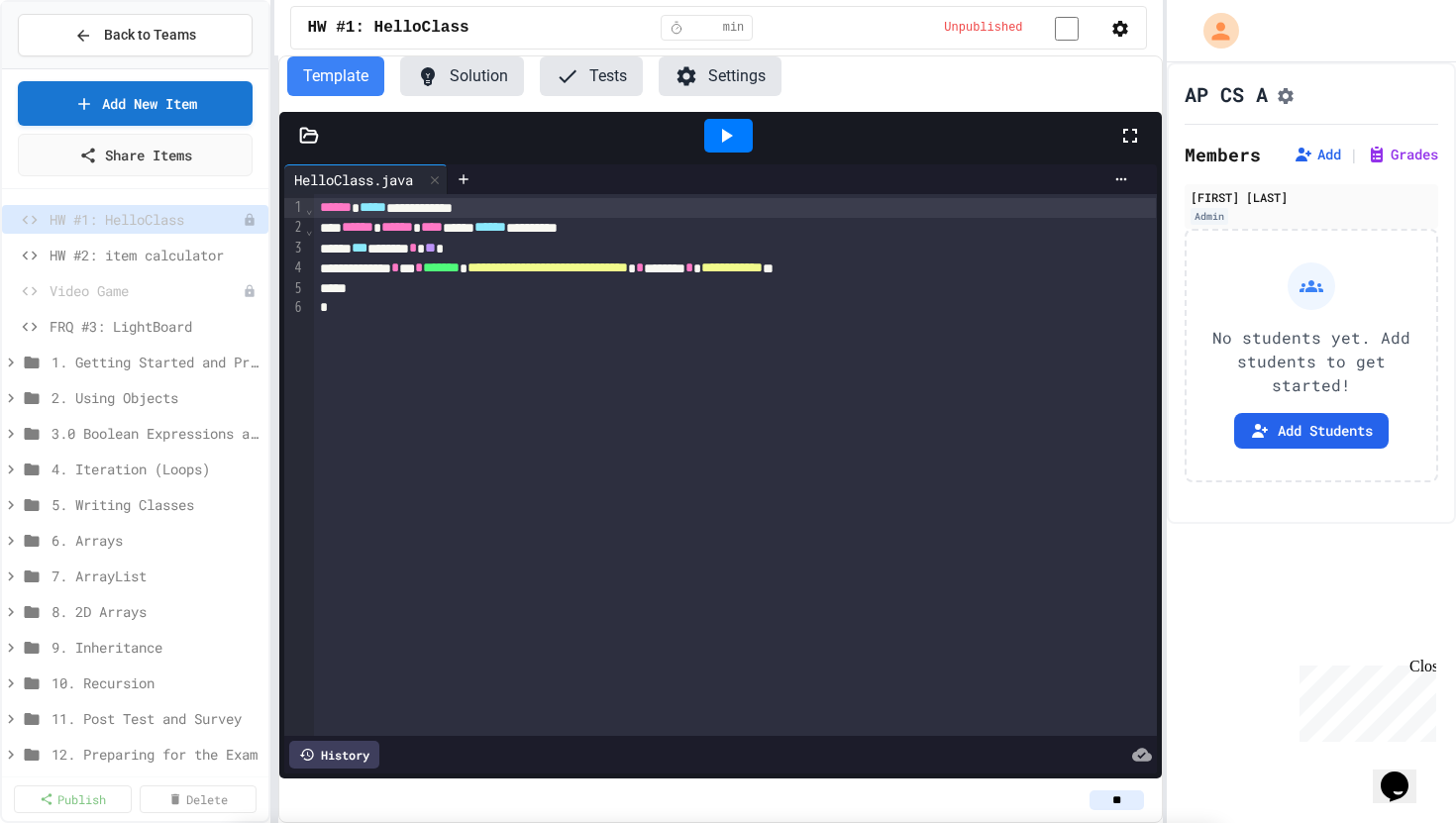 scroll, scrollTop: 1195, scrollLeft: 0, axis: vertical 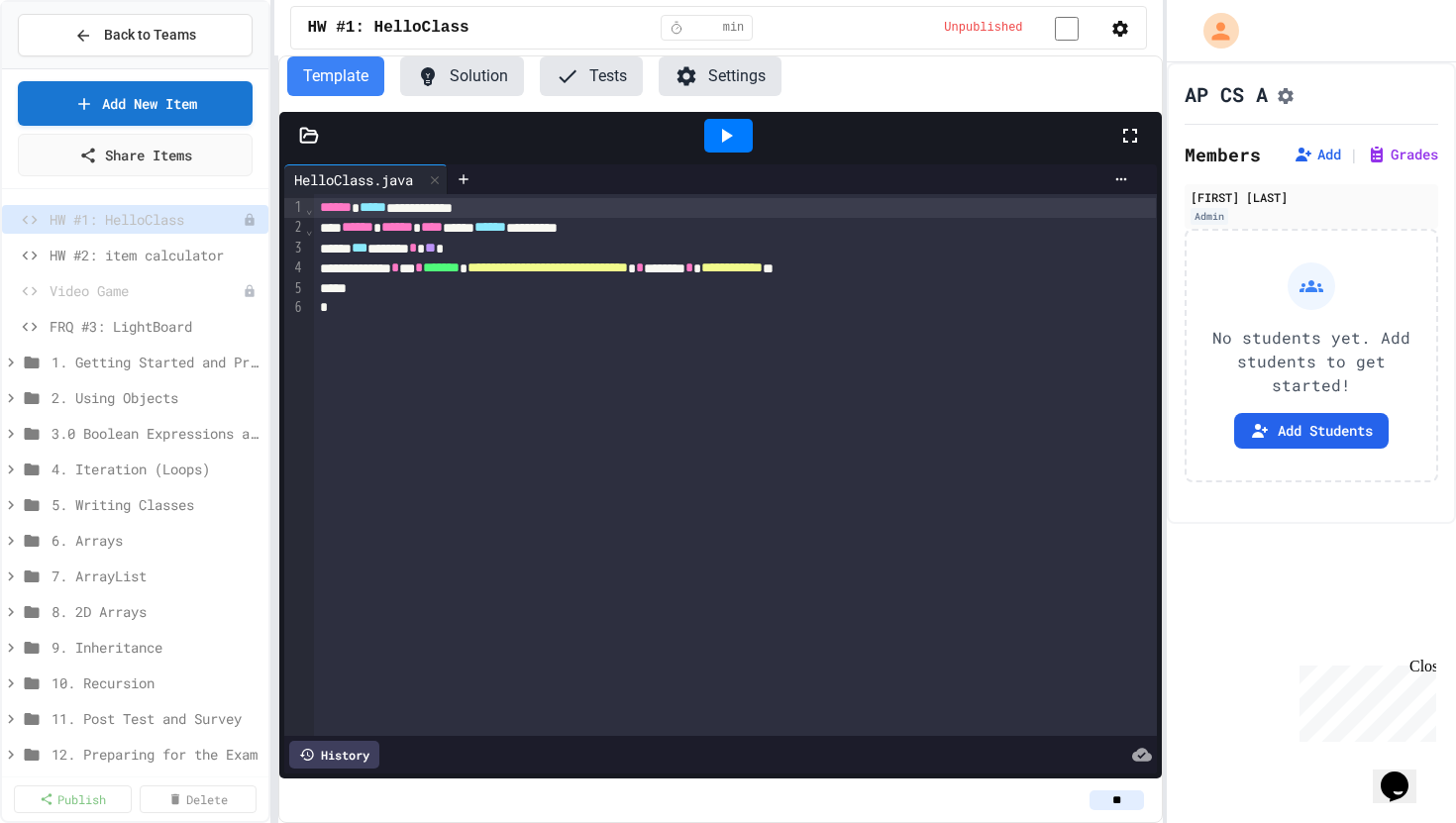 click on "How would you like to create your content? Create Manually Use the traditional method to create content from scratch Browse Premade Content Cancel" at bounding box center [728, 1034] 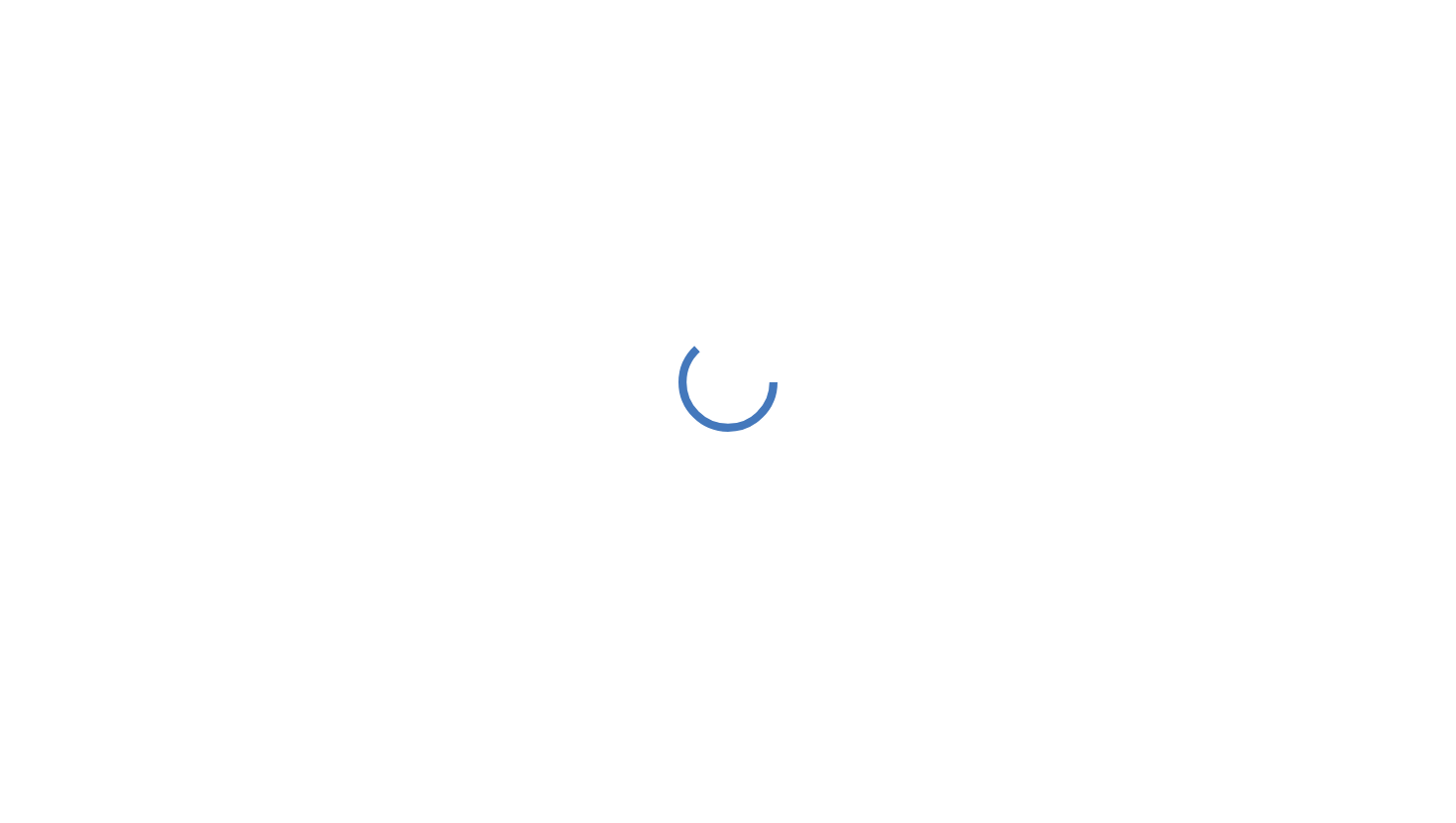 scroll, scrollTop: 0, scrollLeft: 0, axis: both 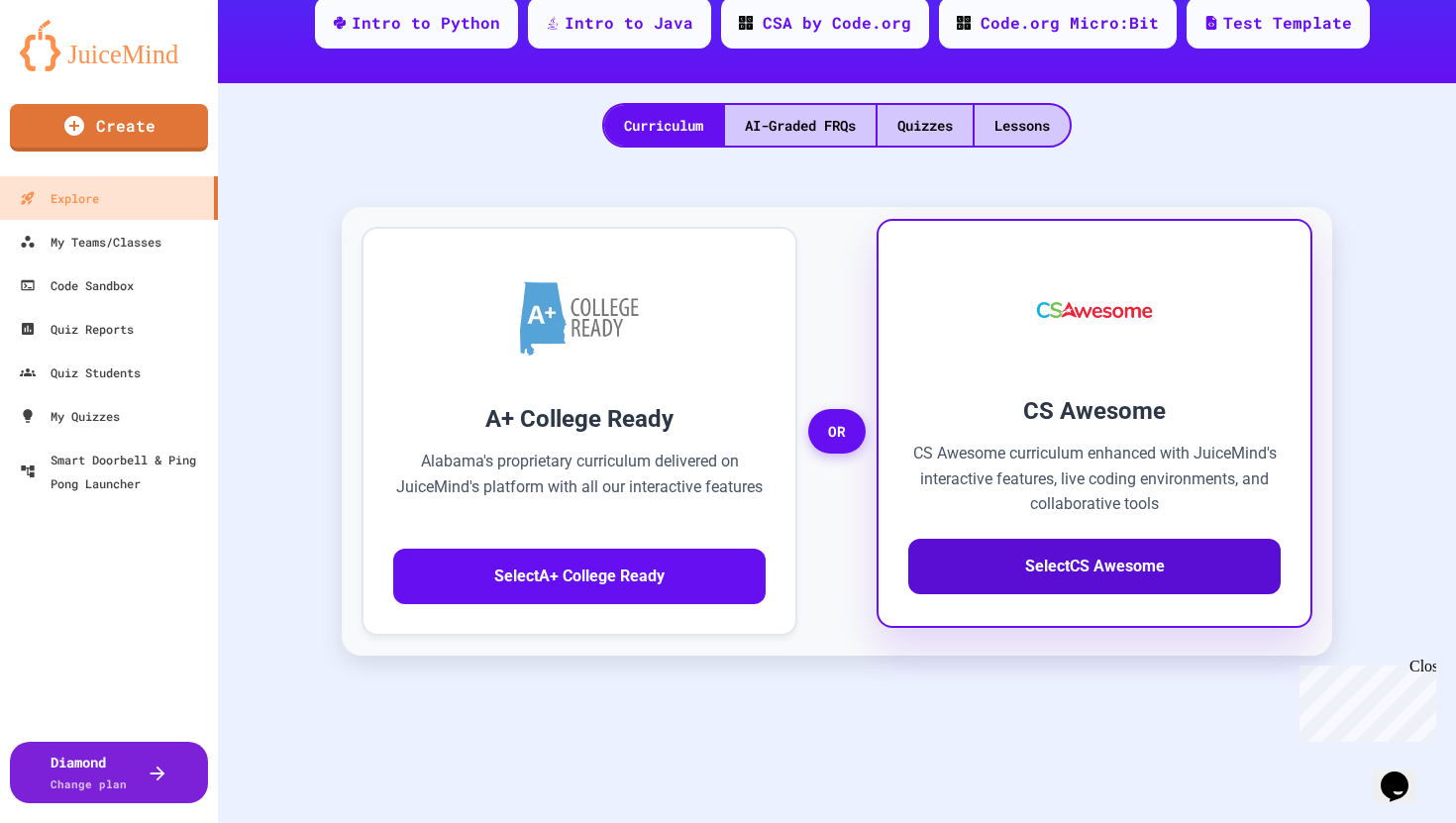 click on "Select  CS Awesome" at bounding box center [1094, 566] 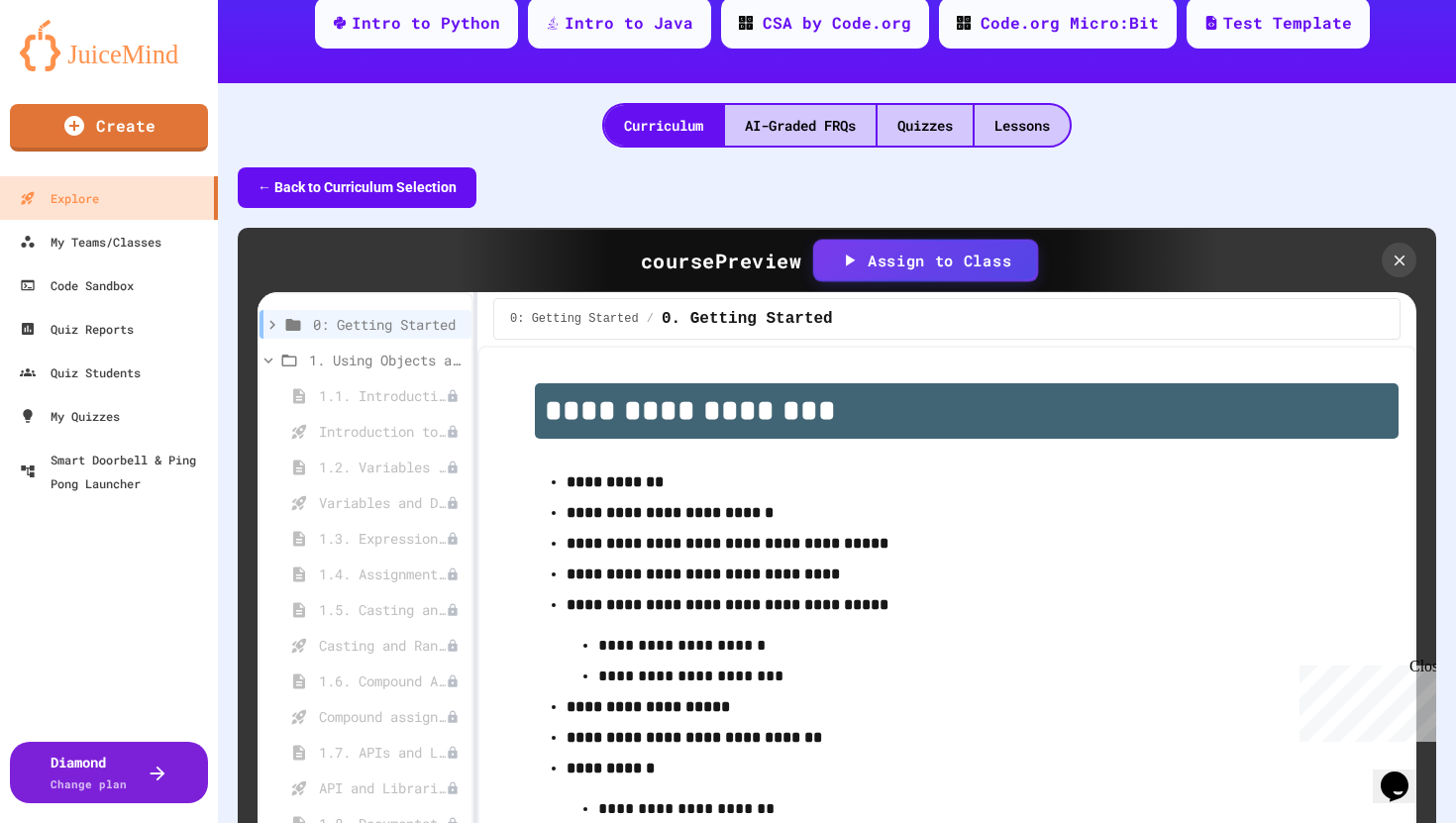 click on "Assign to Class" at bounding box center (925, 259) 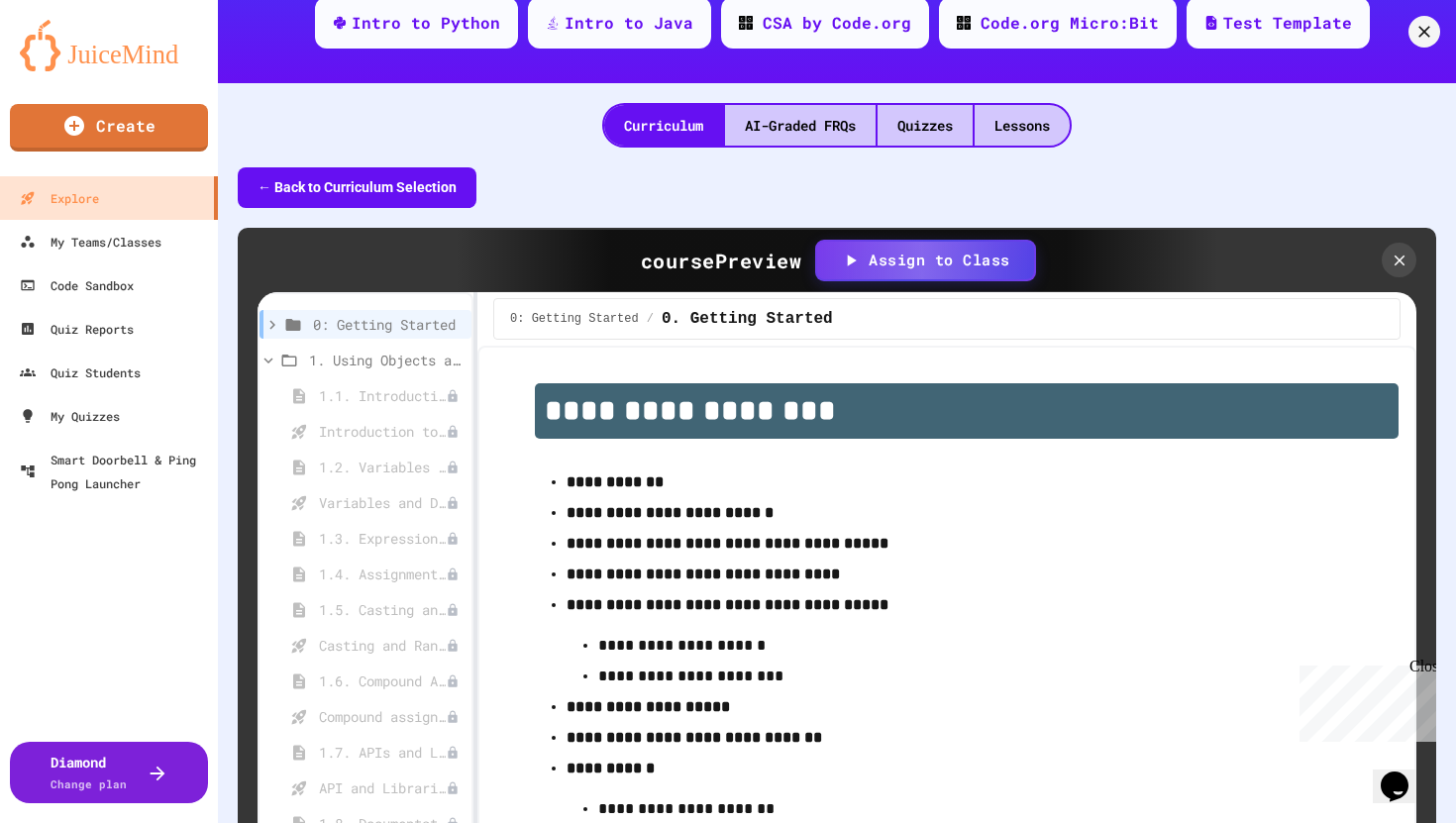 click on "Create Course" at bounding box center (96, 957) 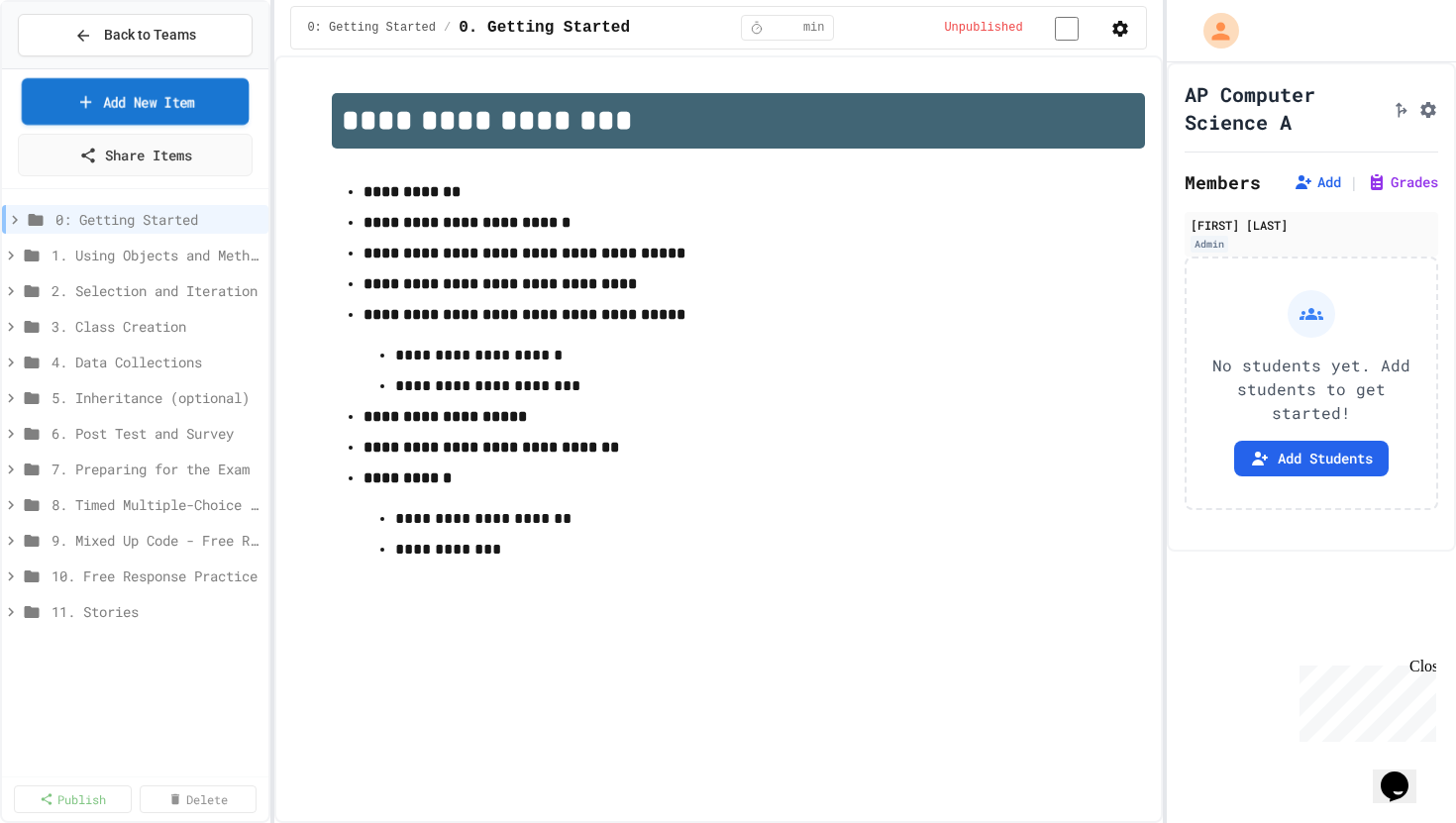 click on "Add New Item" at bounding box center (136, 101) 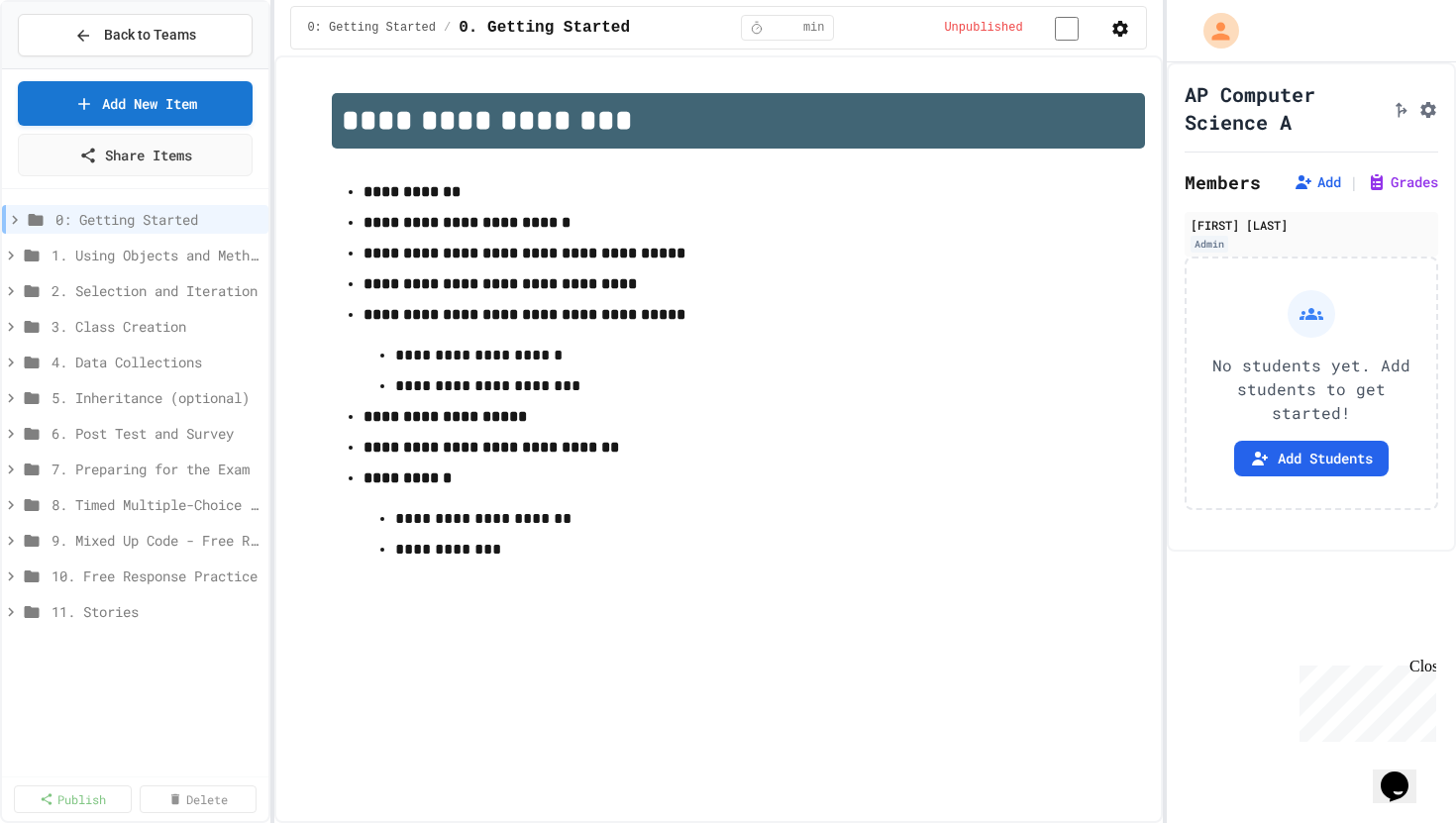 click on "Create Manually Use the traditional method to create content from scratch" at bounding box center (728, 1023) 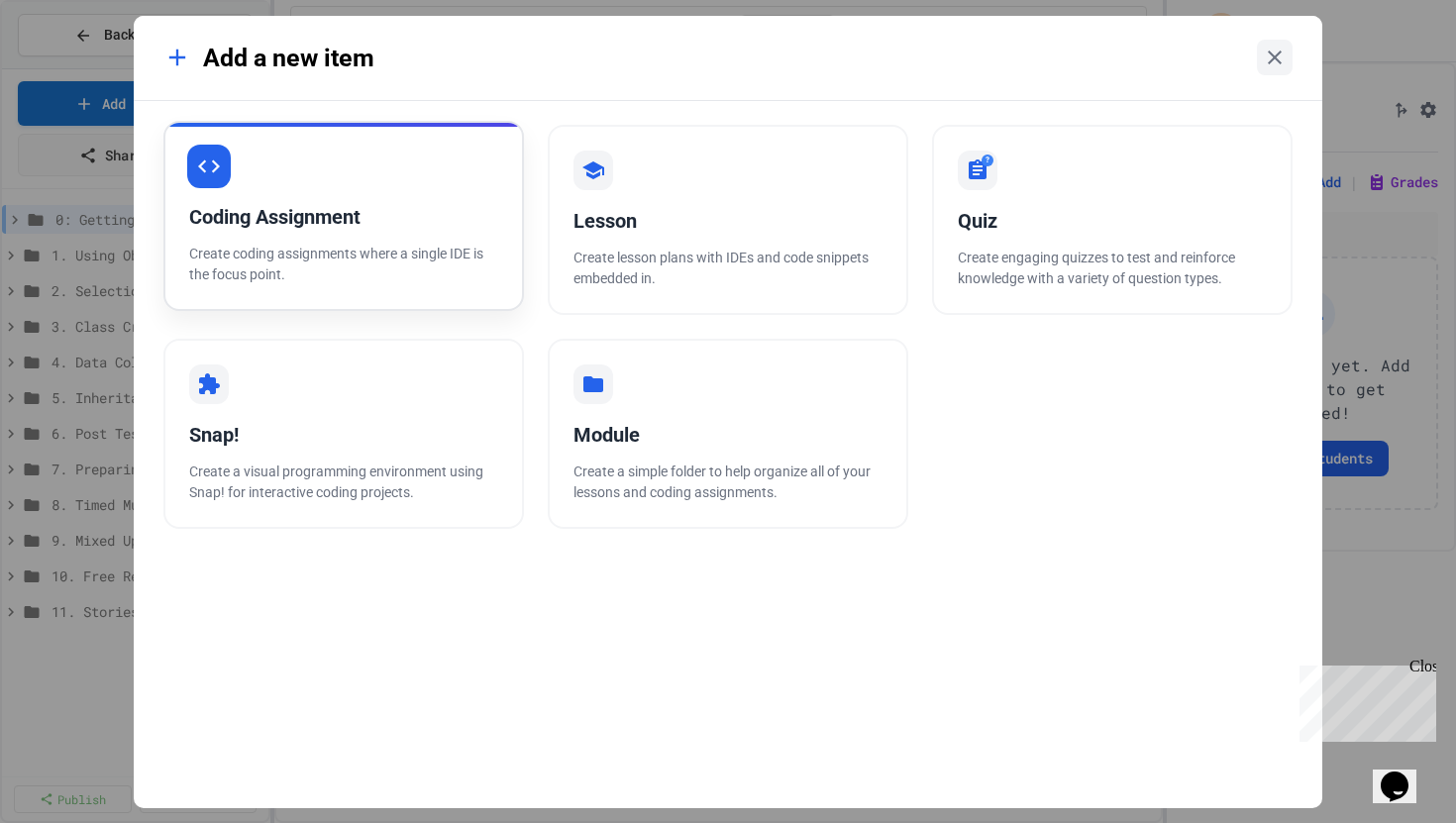click on "Create coding assignments where a single IDE is the focus point." at bounding box center [344, 264] 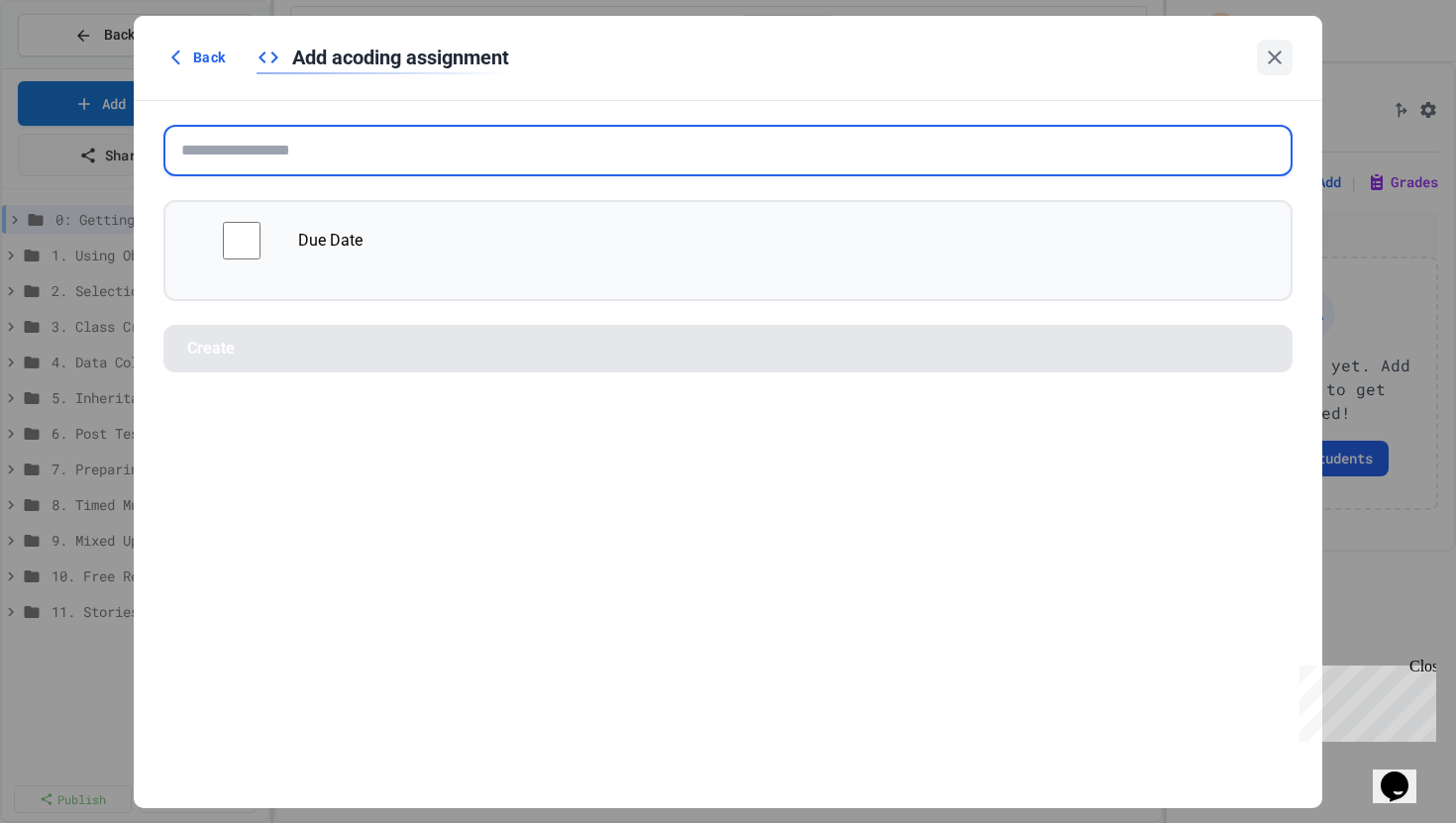 click at bounding box center (728, 151) 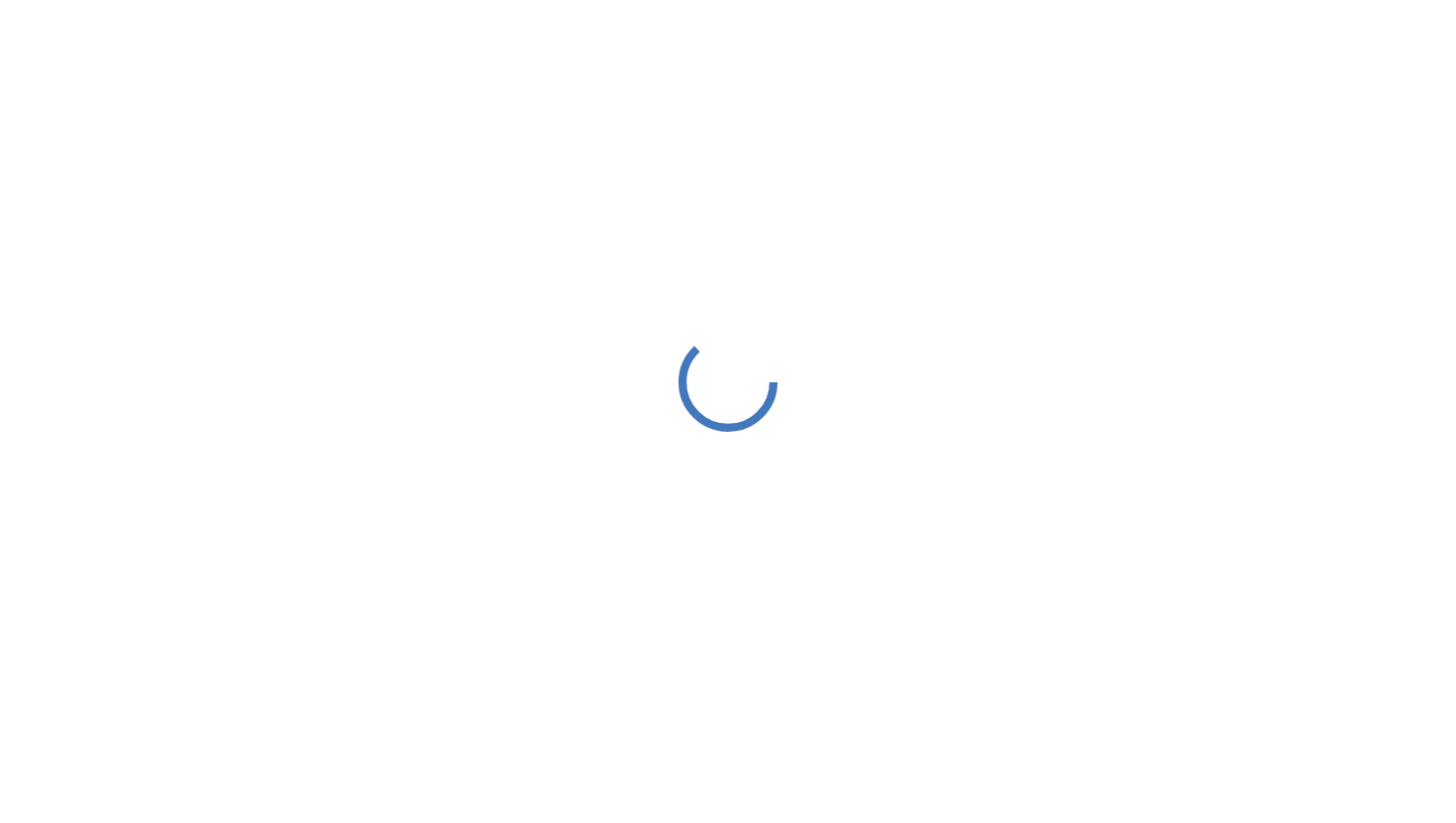 scroll, scrollTop: 0, scrollLeft: 0, axis: both 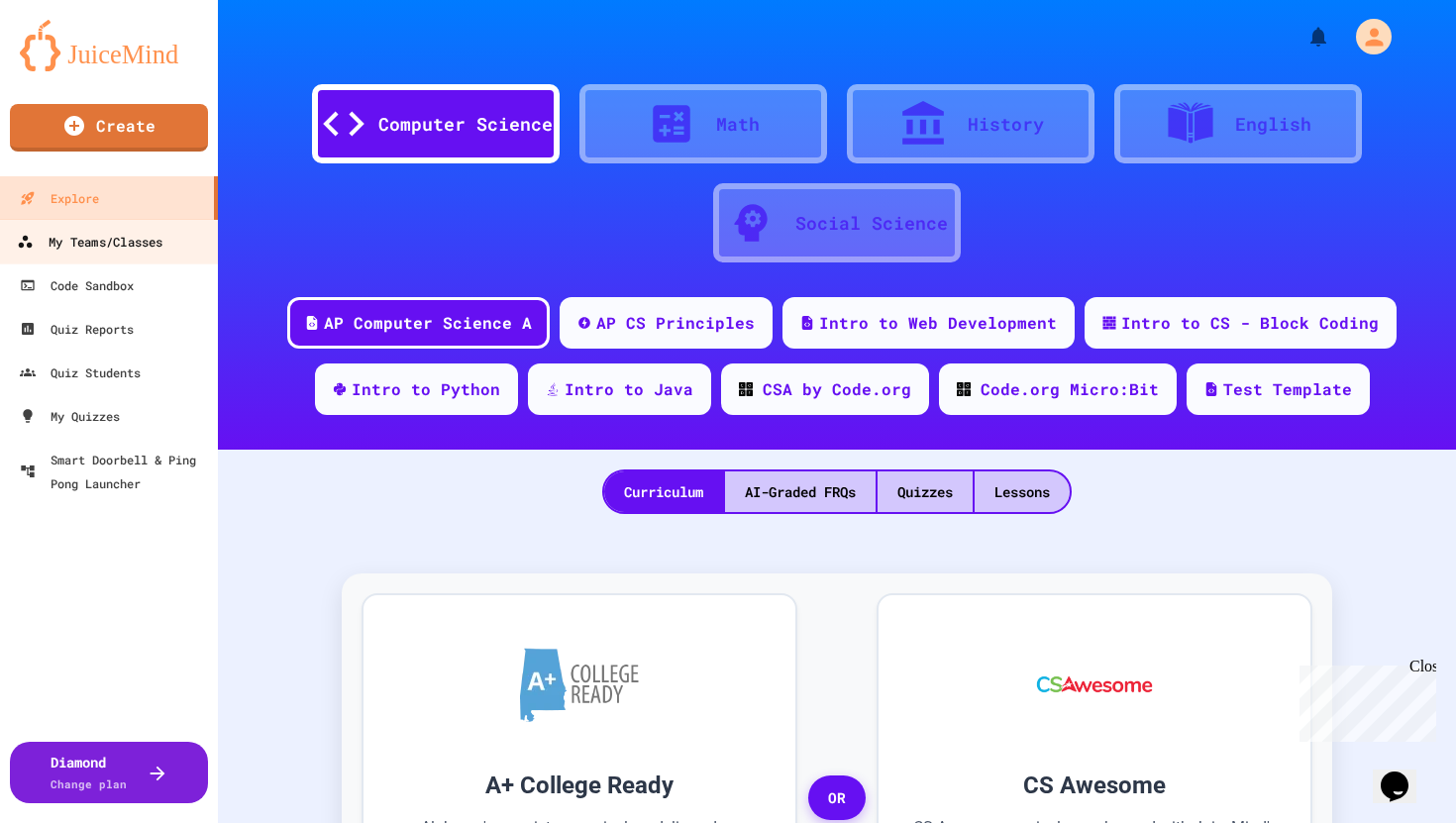 click on "My Teams/Classes" at bounding box center [89, 242] 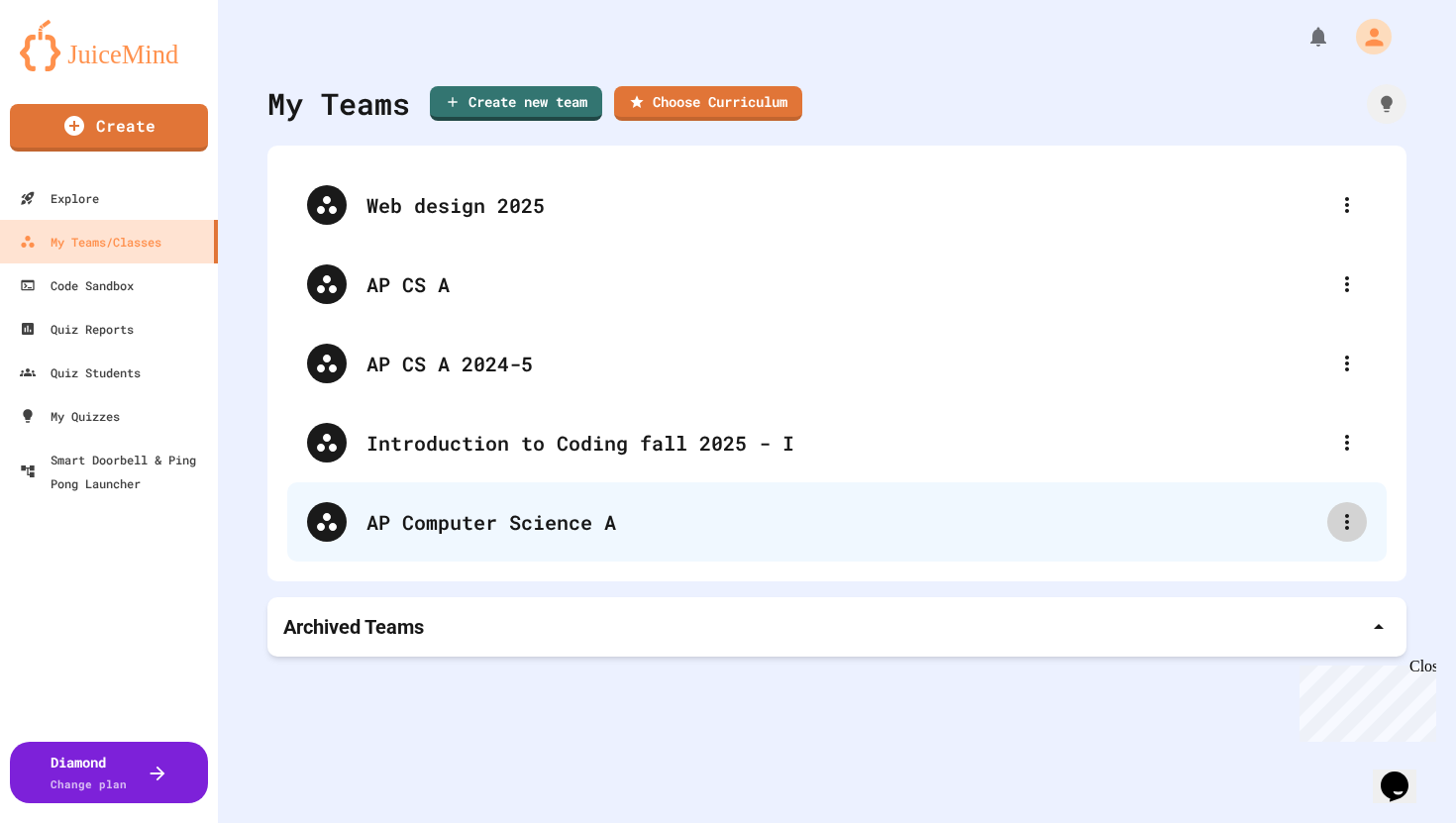 click 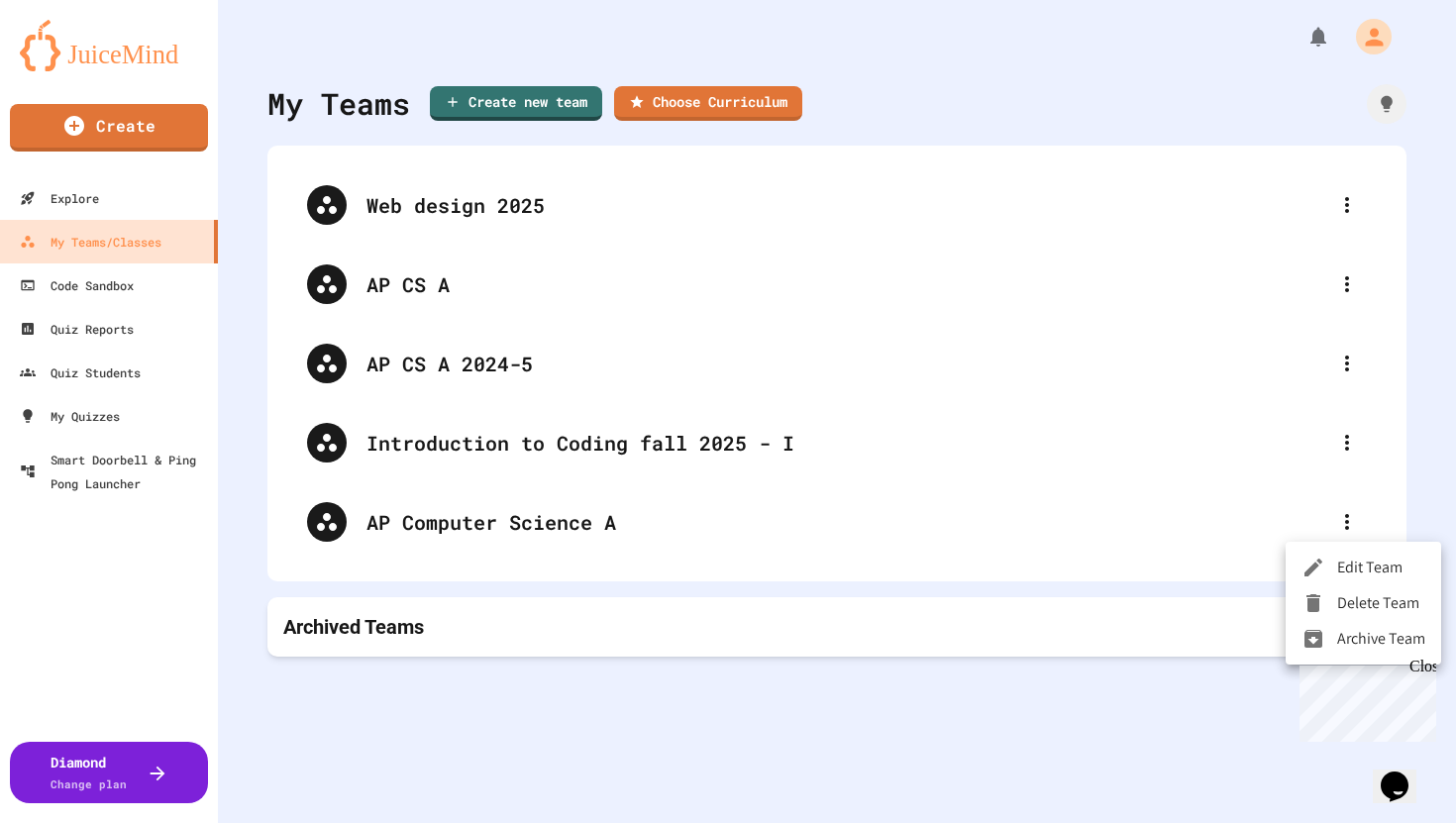 click at bounding box center [728, 411] 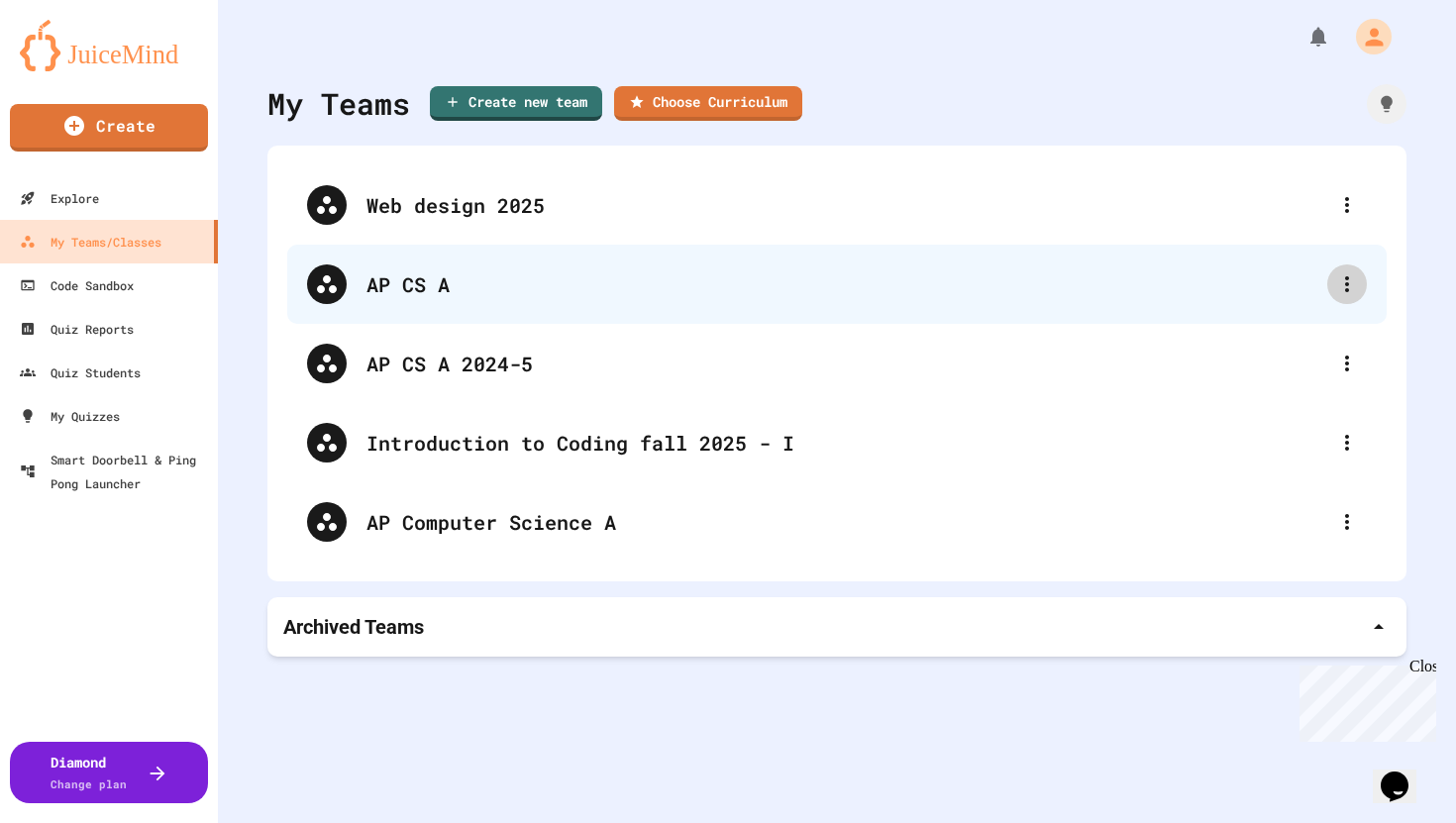 click 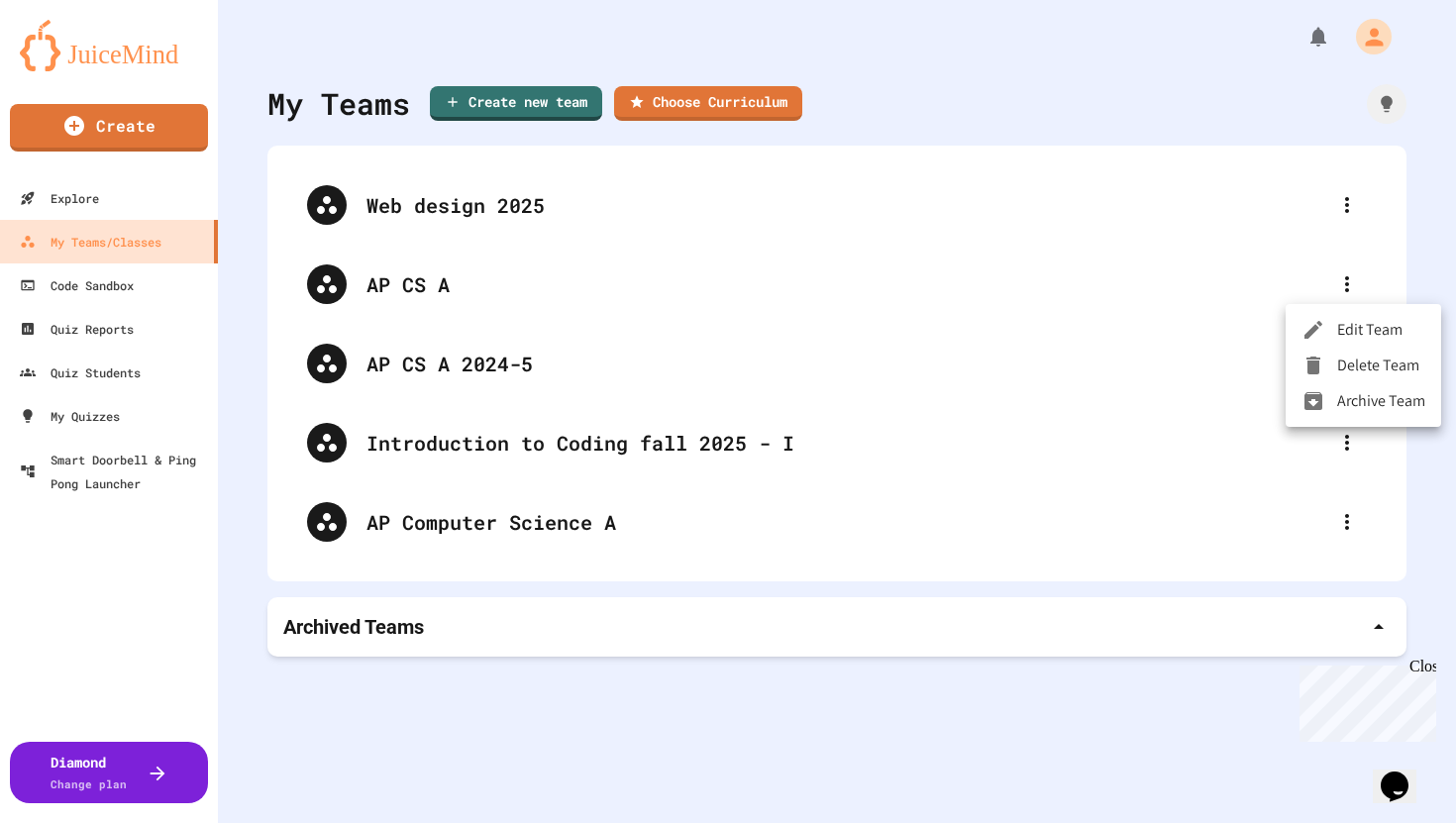 click on "Edit Team" at bounding box center (1363, 330) 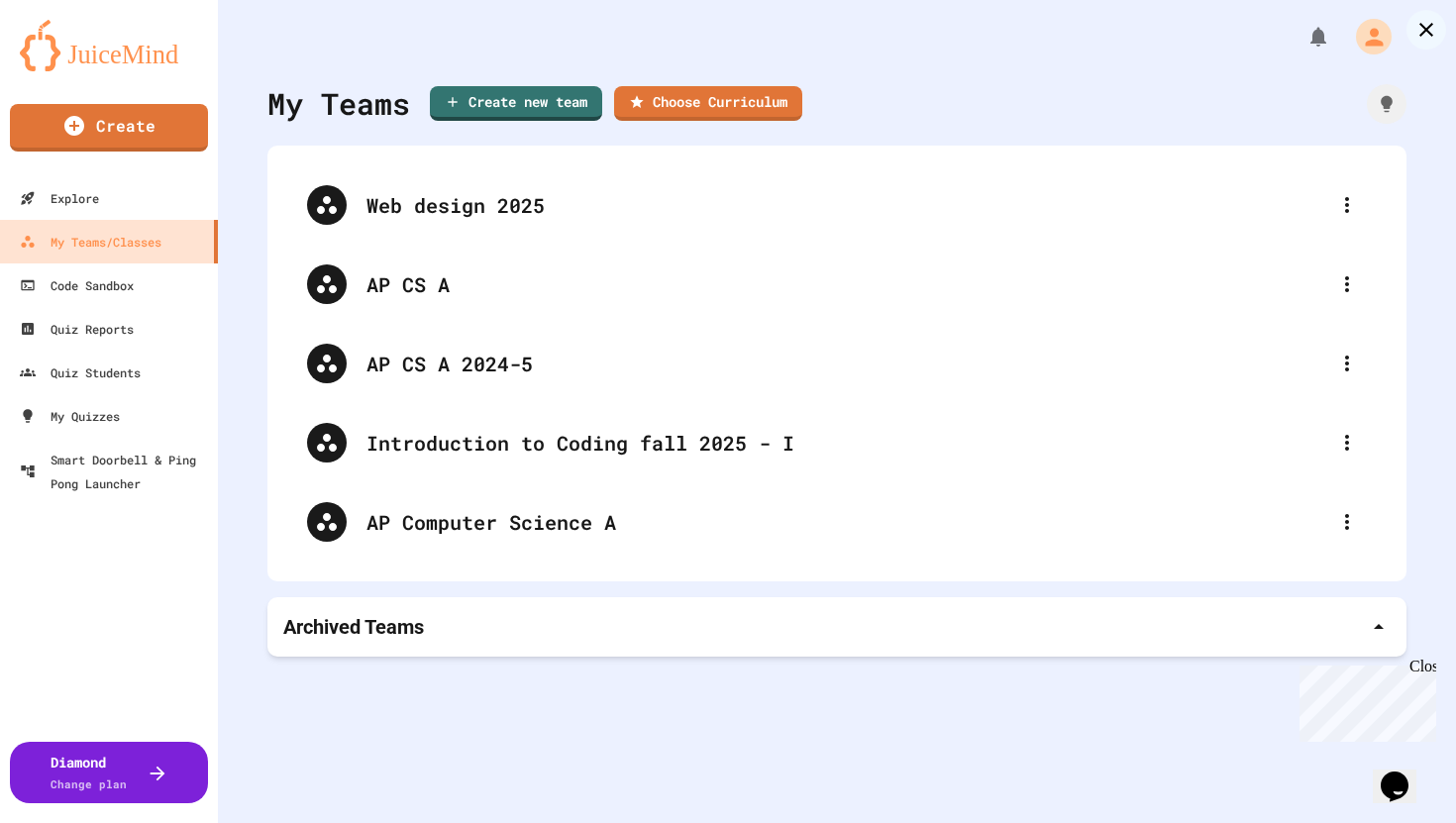 click on "Cancel" at bounding box center [587, 1218] 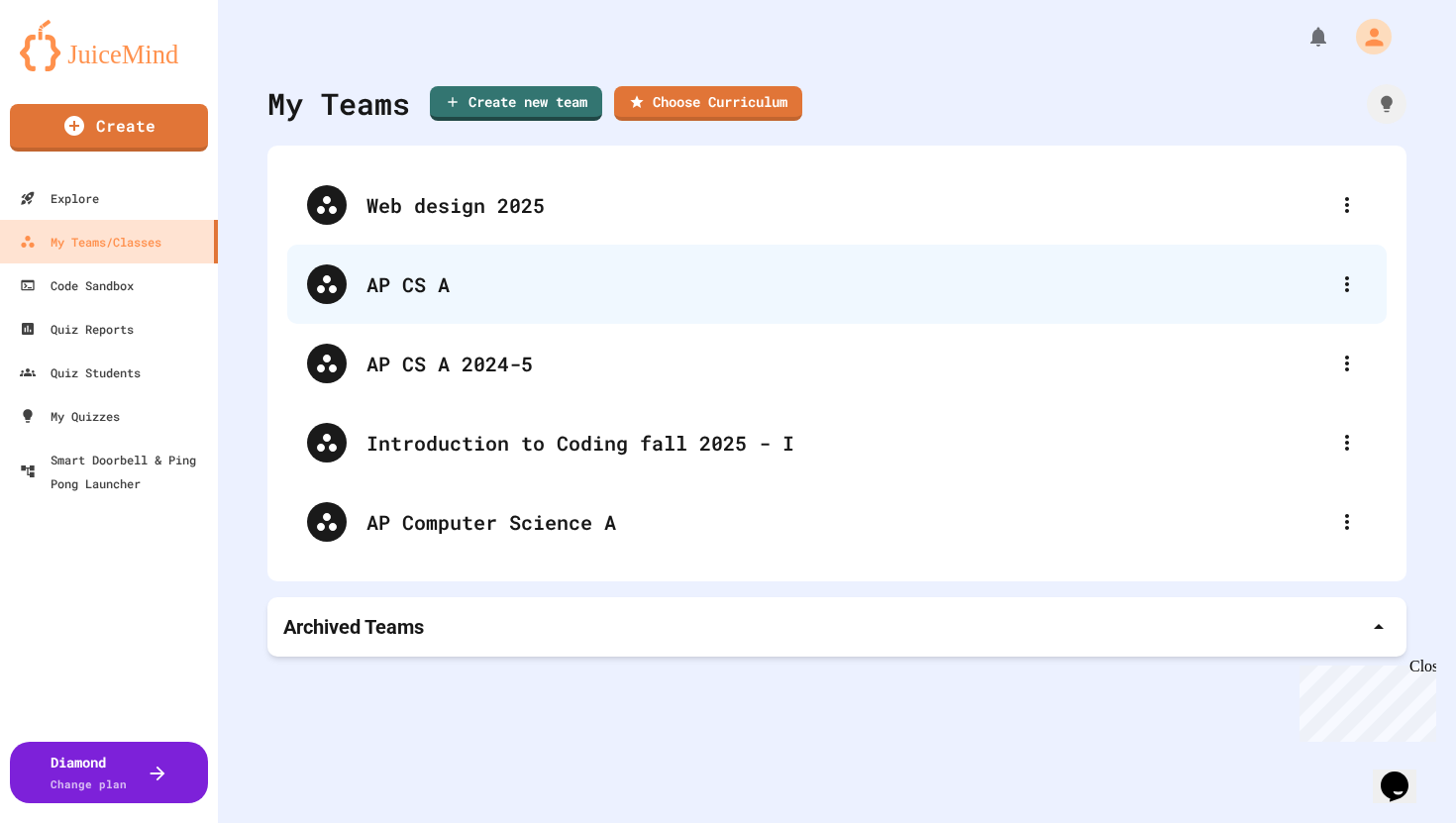 click on "AP CS A" at bounding box center (847, 284) 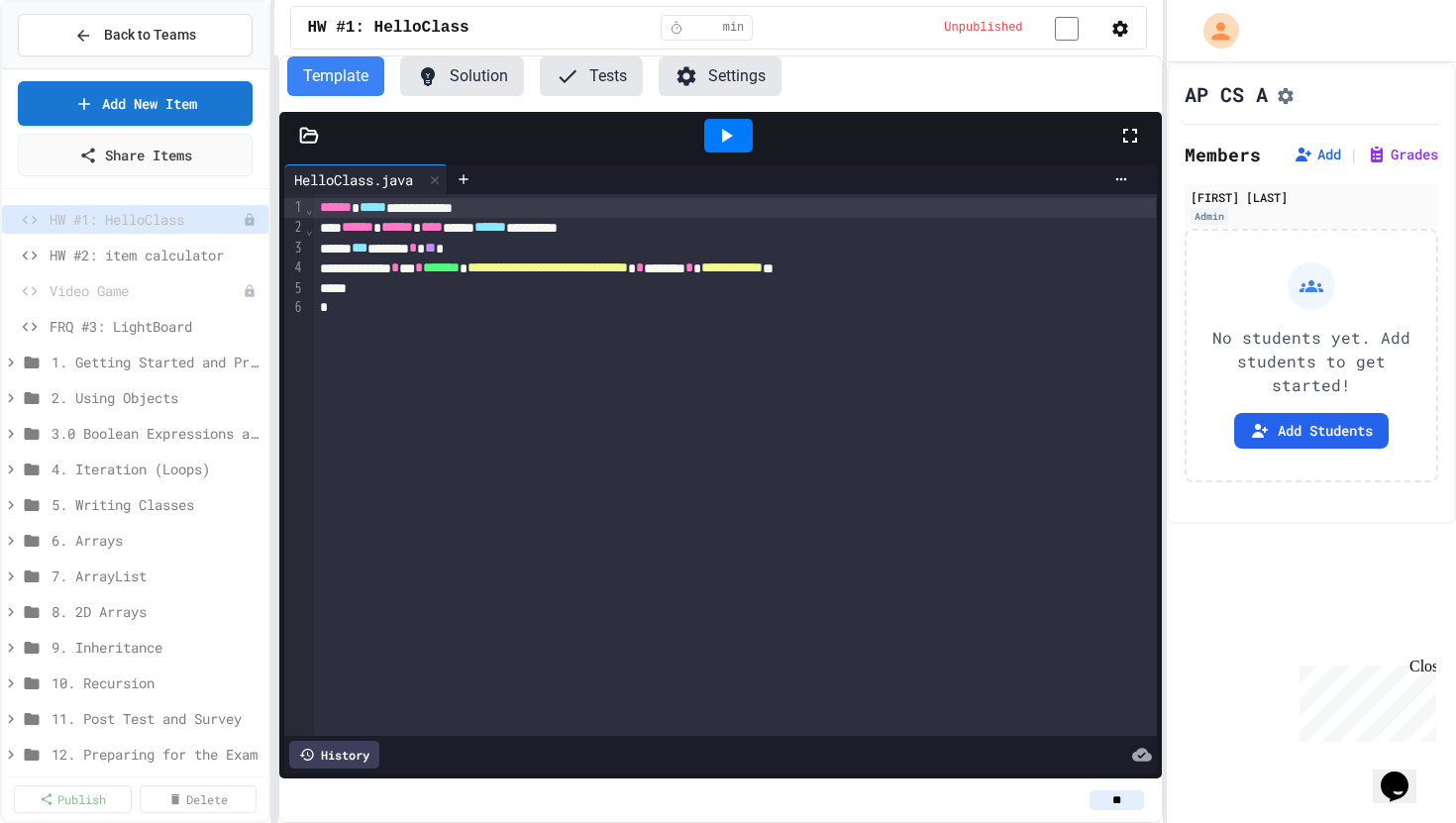 click on "**********" at bounding box center [735, 268] 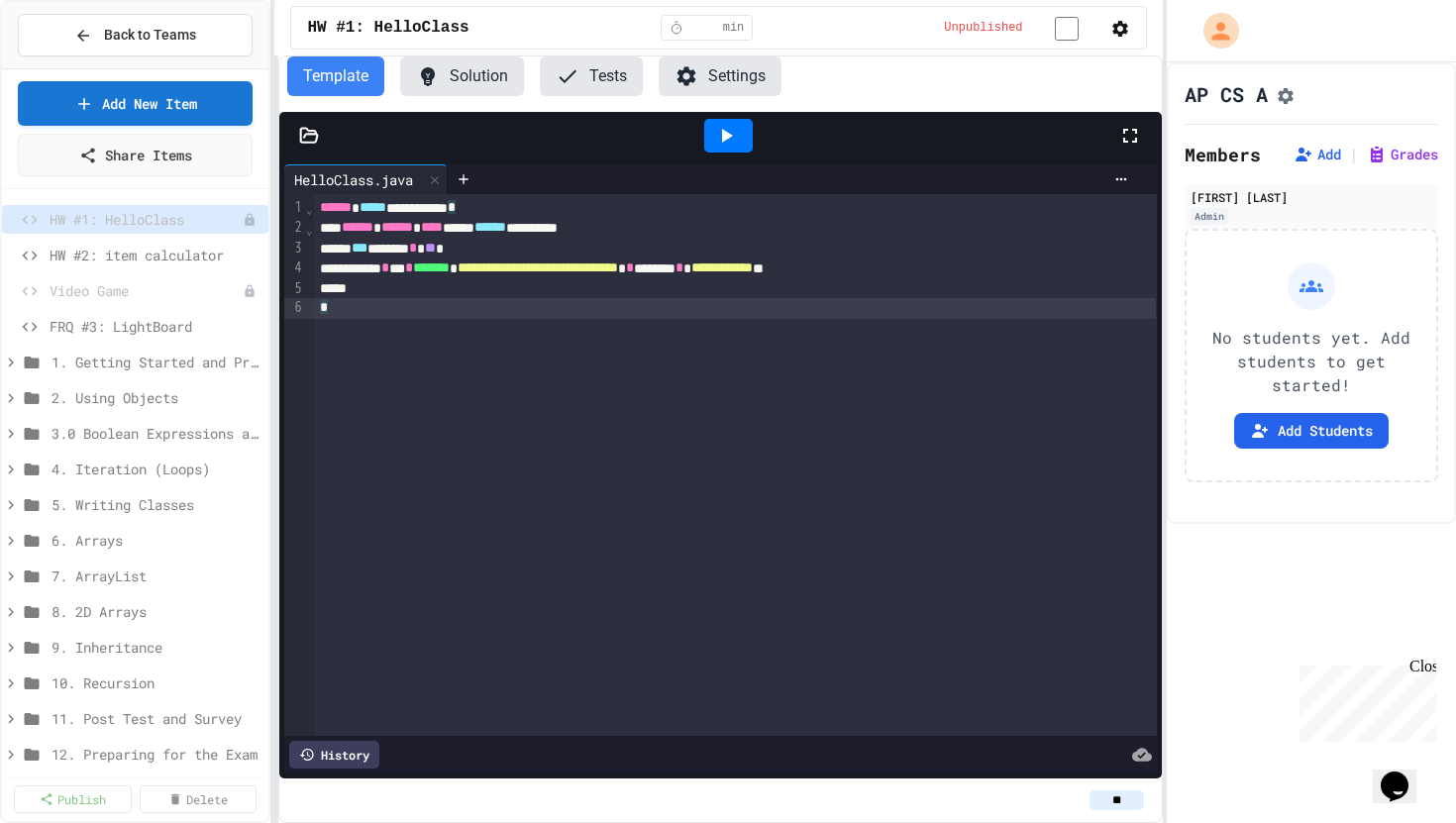 click on "*" at bounding box center (735, 308) 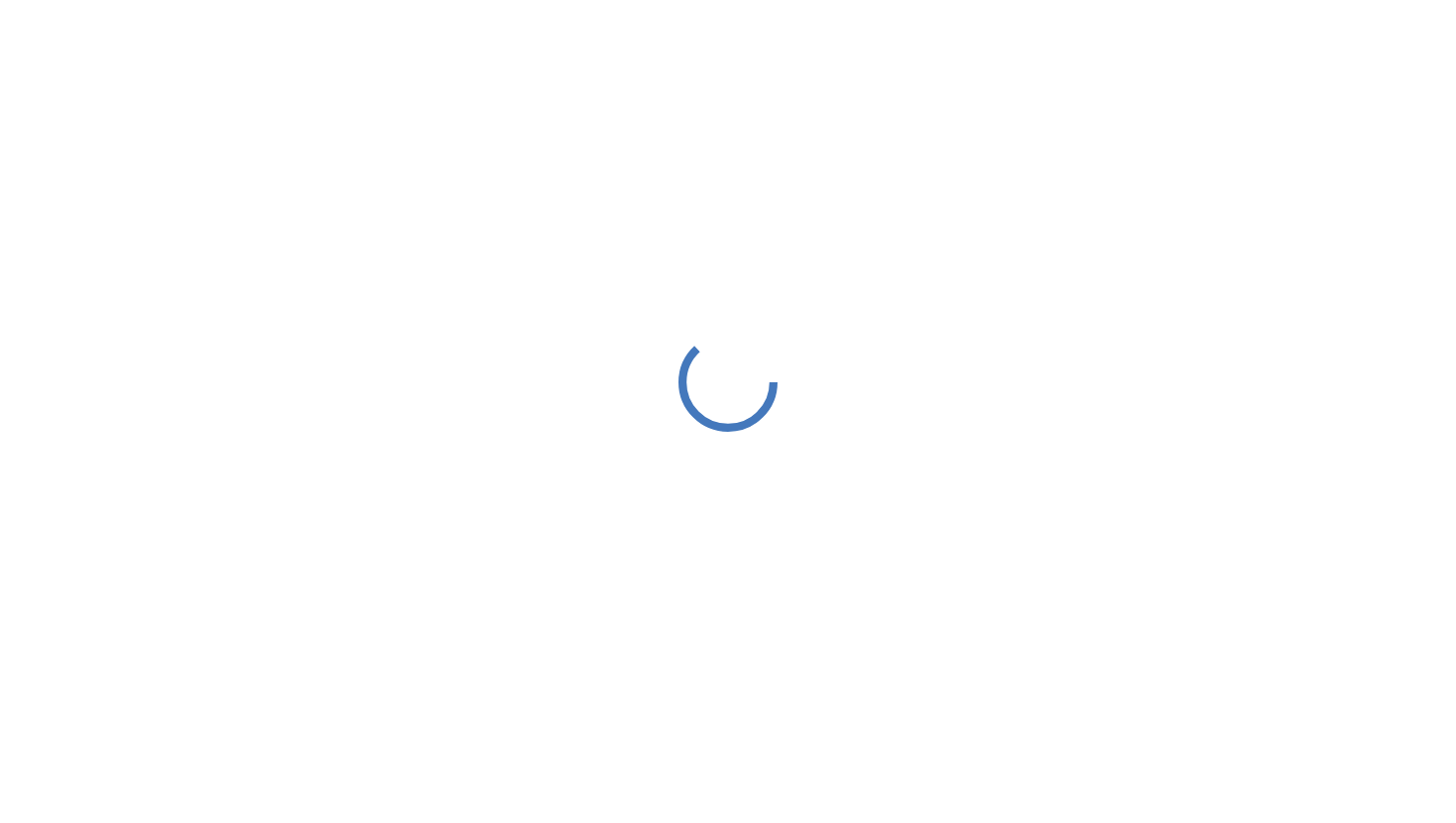 scroll, scrollTop: 0, scrollLeft: 0, axis: both 